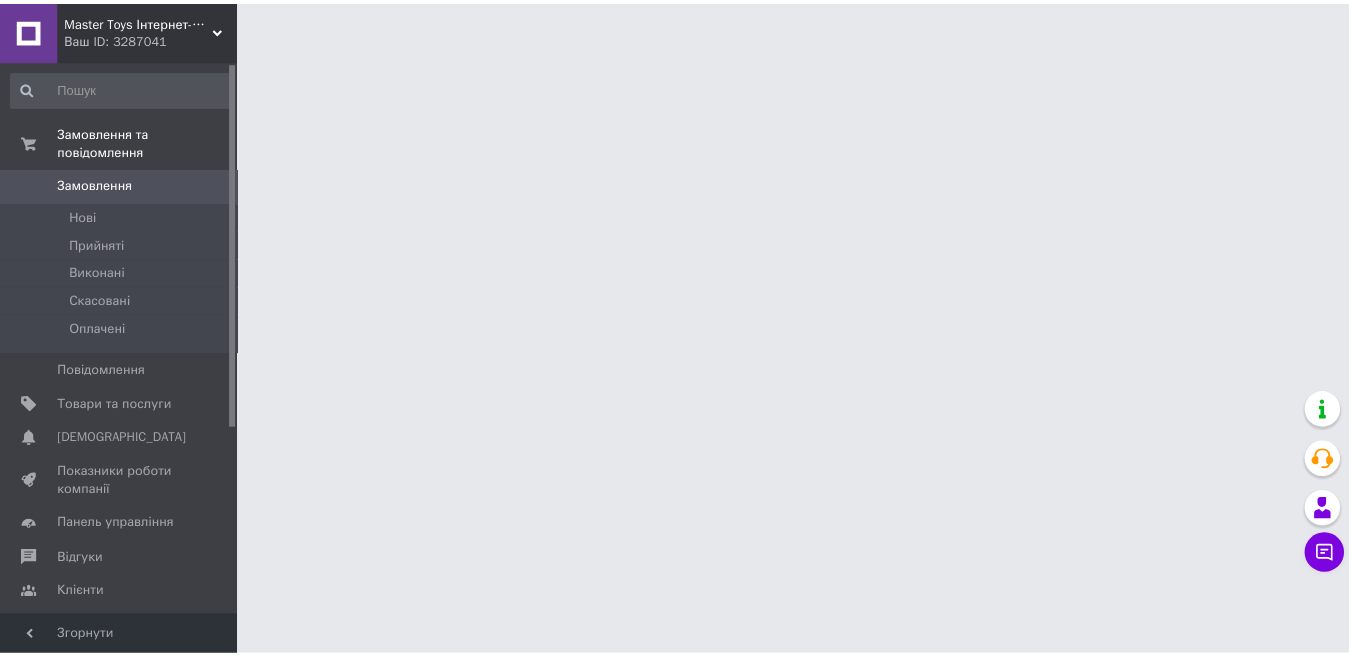 scroll, scrollTop: 0, scrollLeft: 0, axis: both 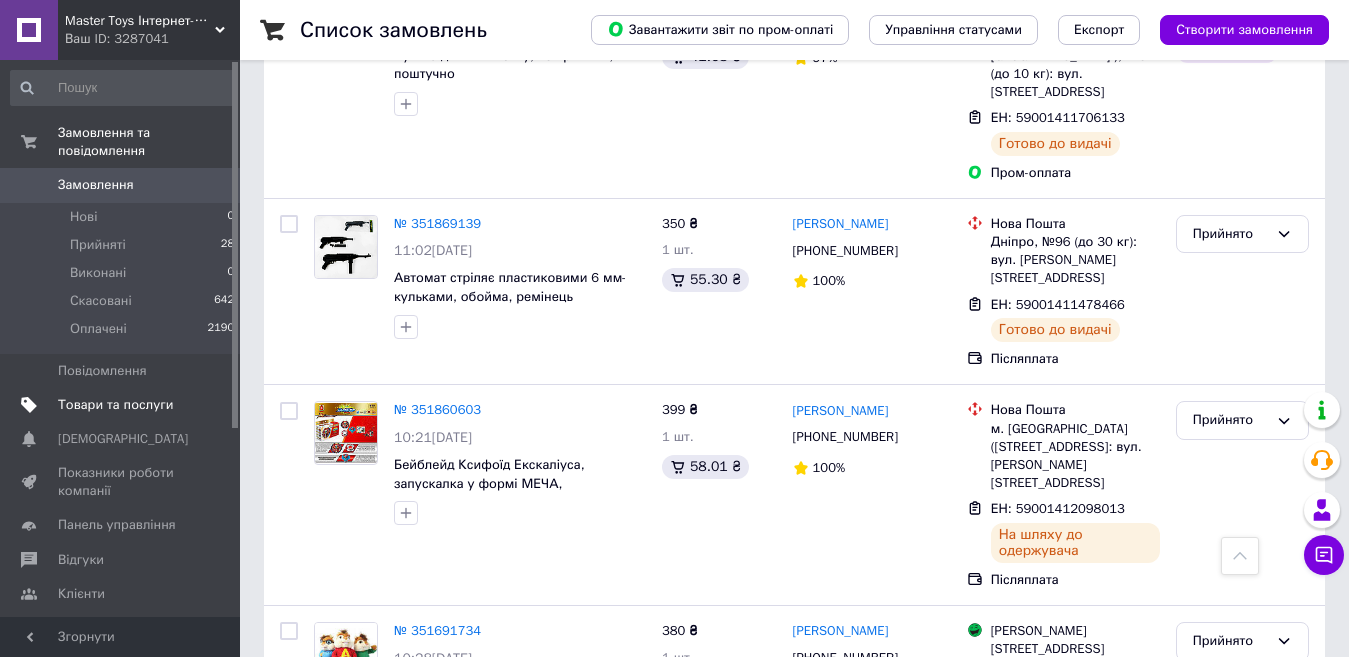 click on "Товари та послуги" at bounding box center (115, 405) 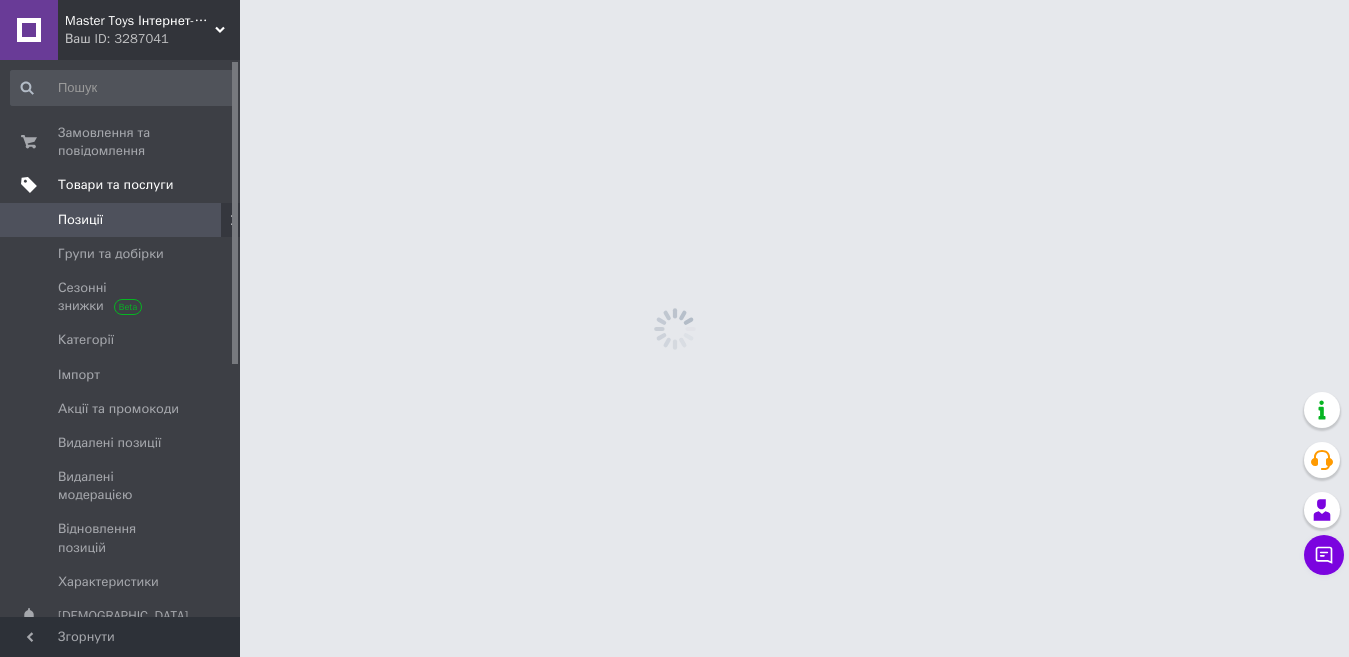 scroll, scrollTop: 0, scrollLeft: 0, axis: both 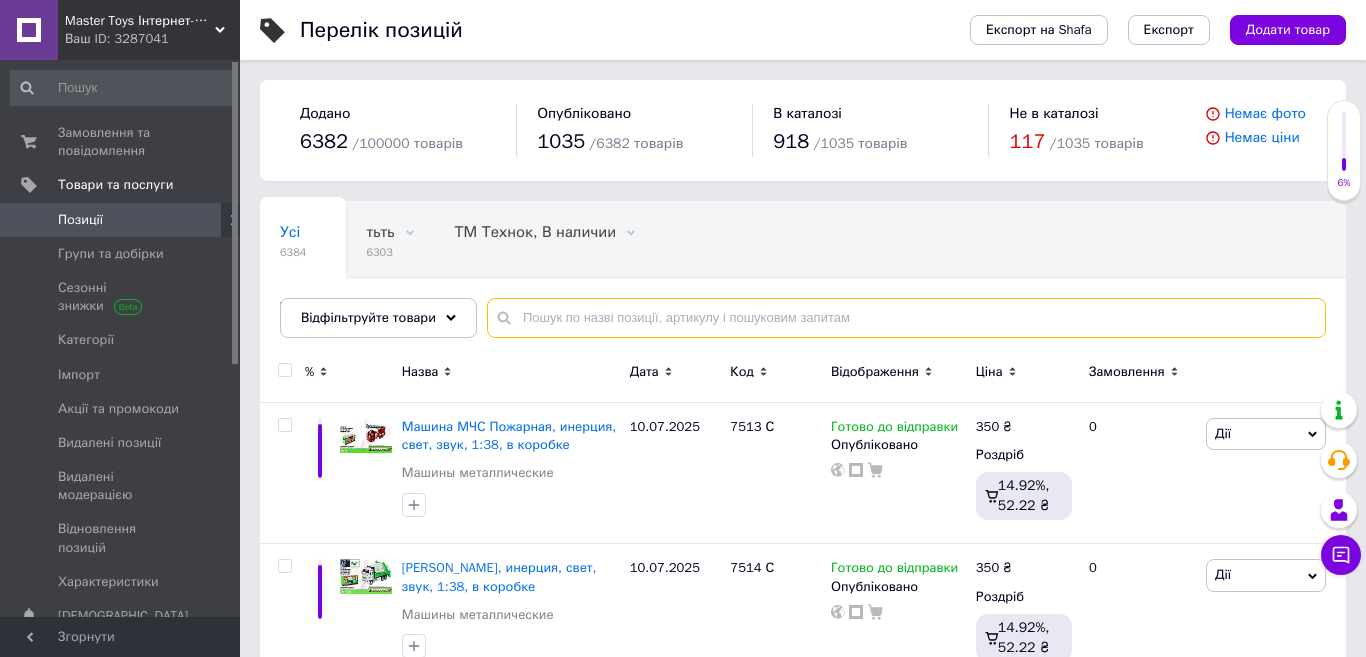 click at bounding box center (906, 318) 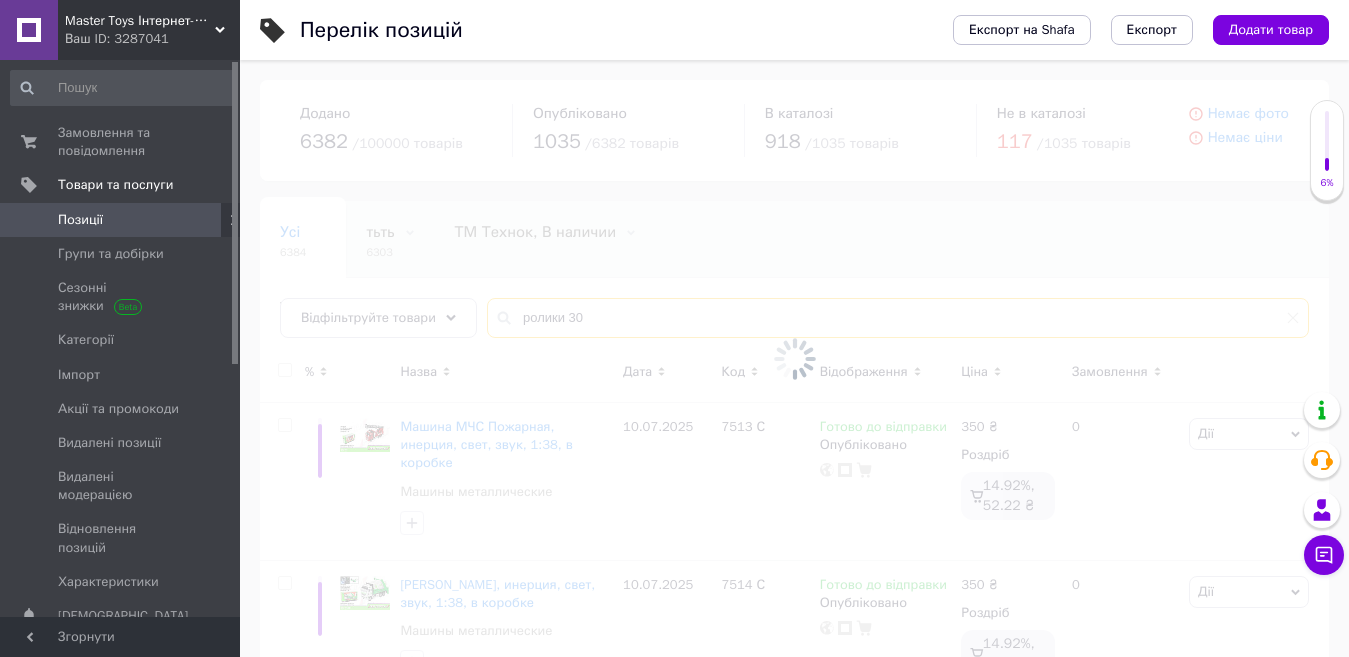 type on "ролики 30" 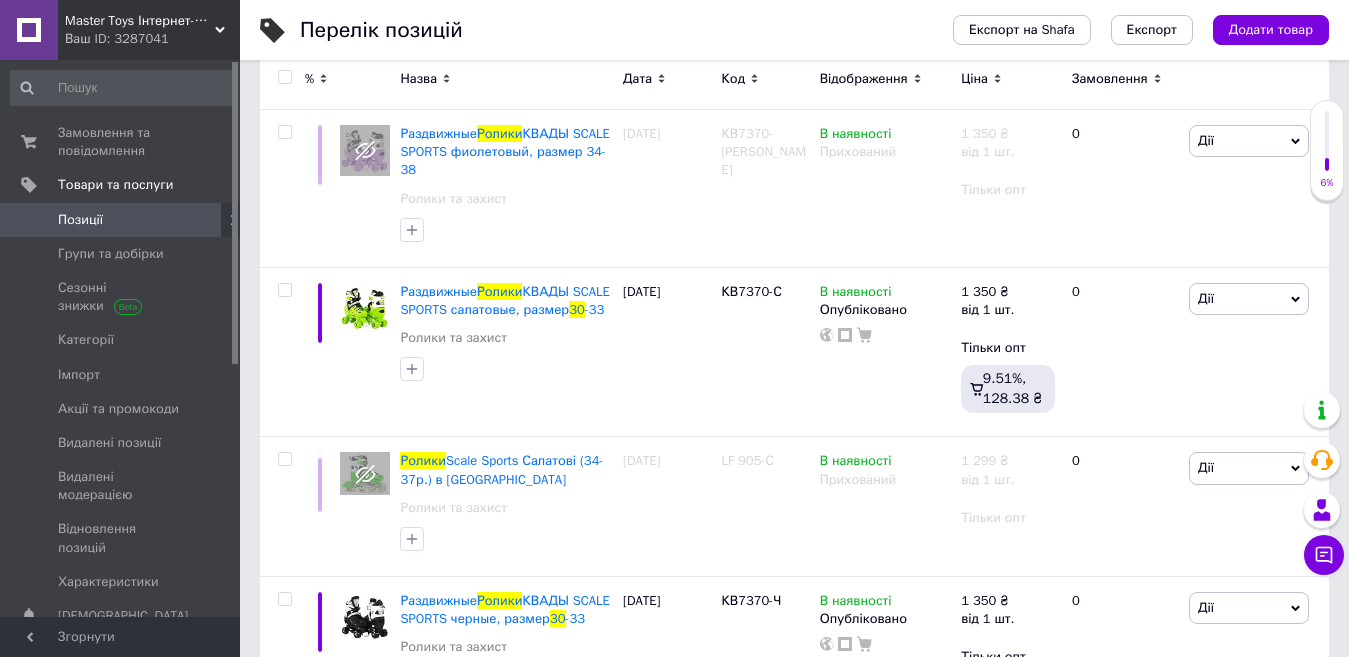 scroll, scrollTop: 373, scrollLeft: 0, axis: vertical 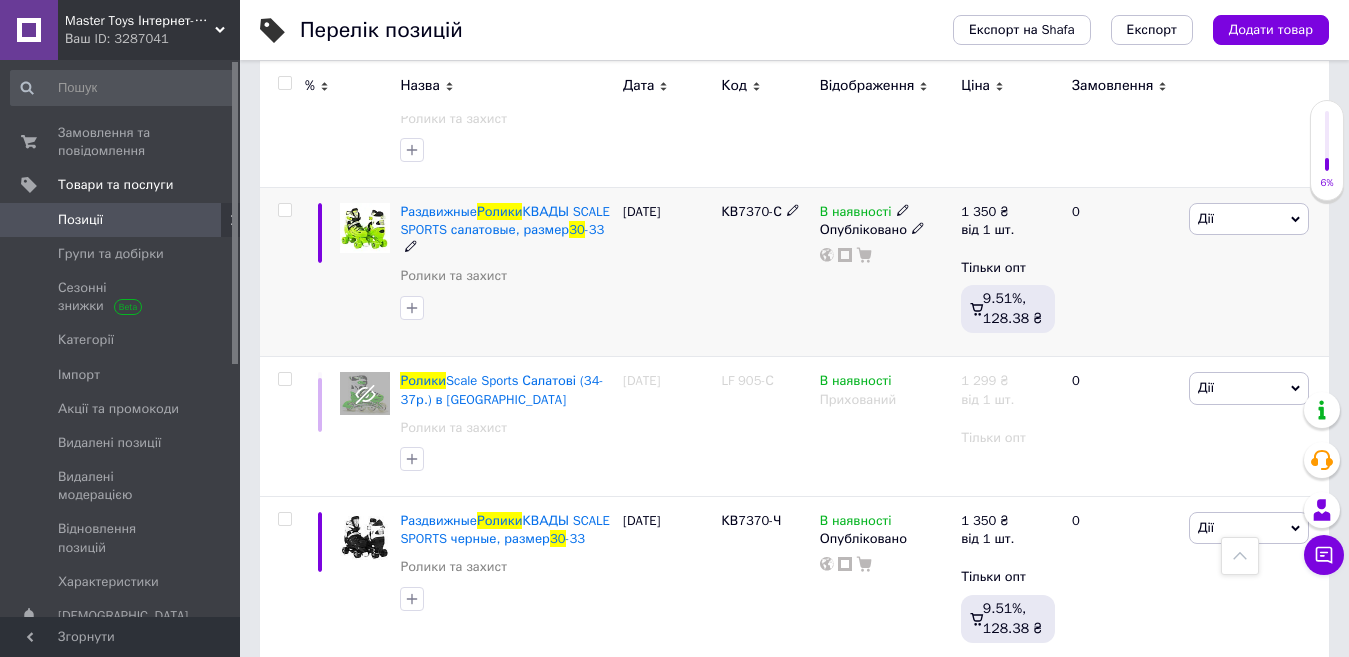 click 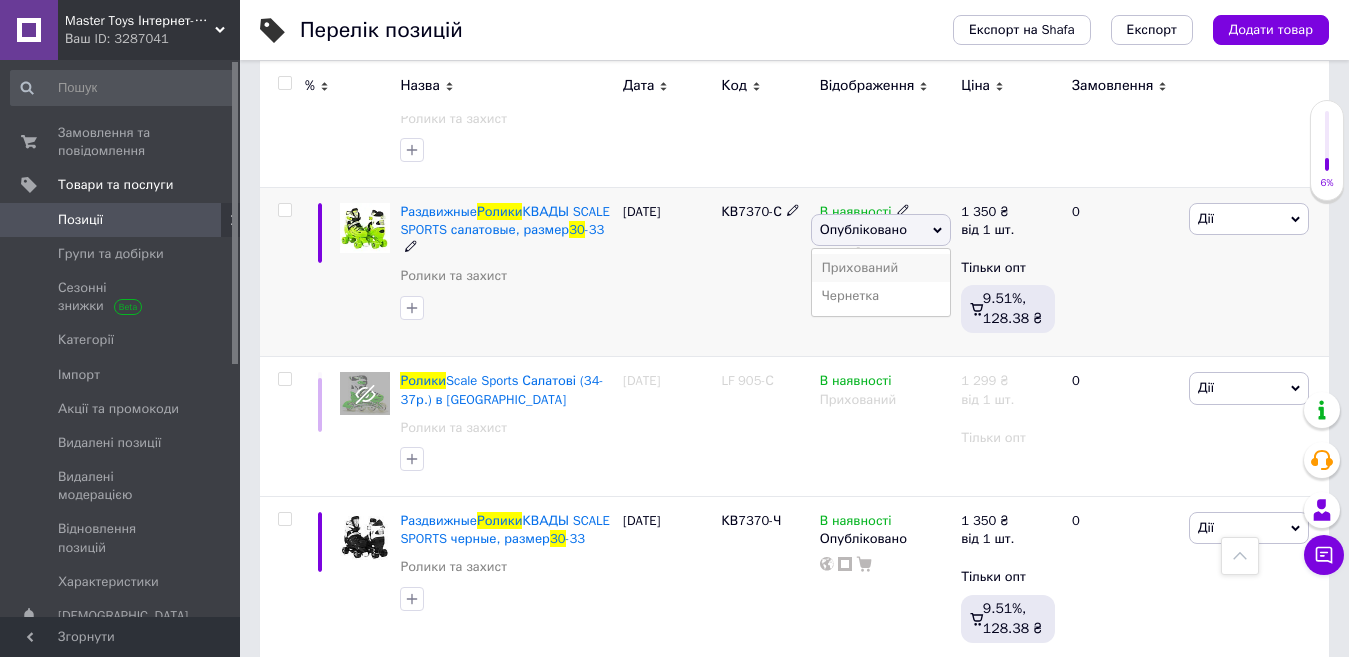 click on "Прихований" at bounding box center [881, 268] 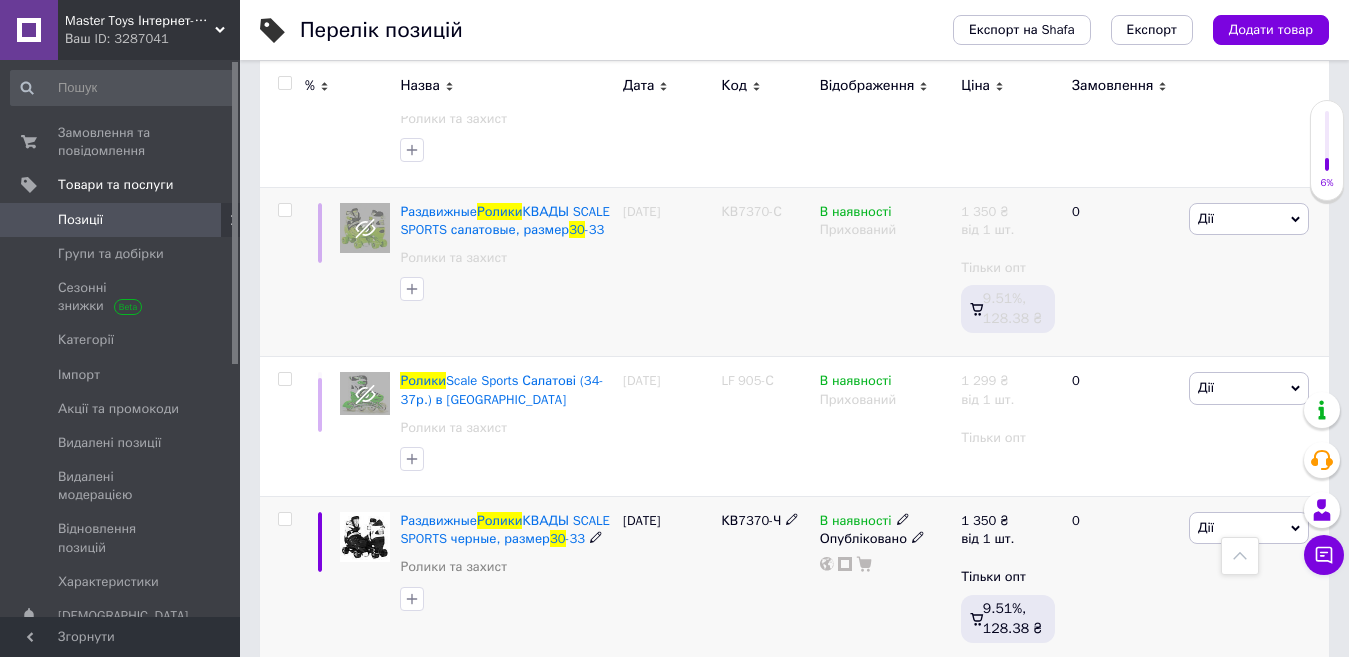 click 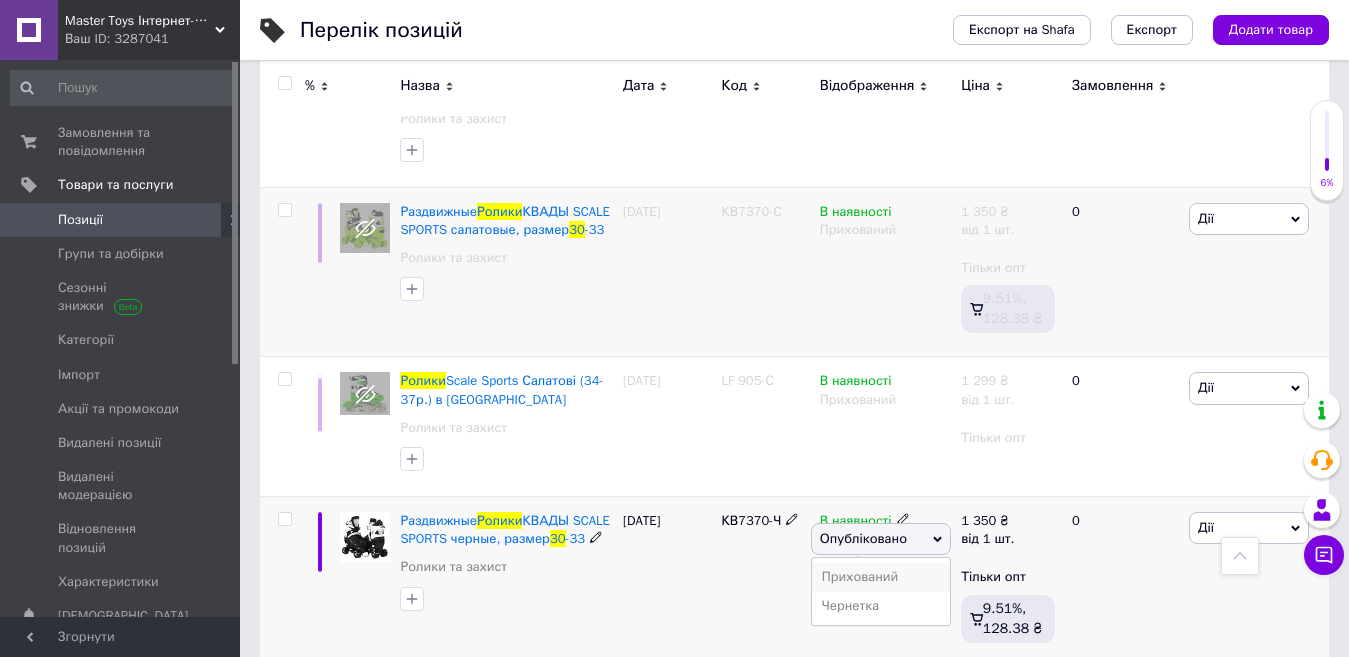 click on "Прихований" at bounding box center (881, 577) 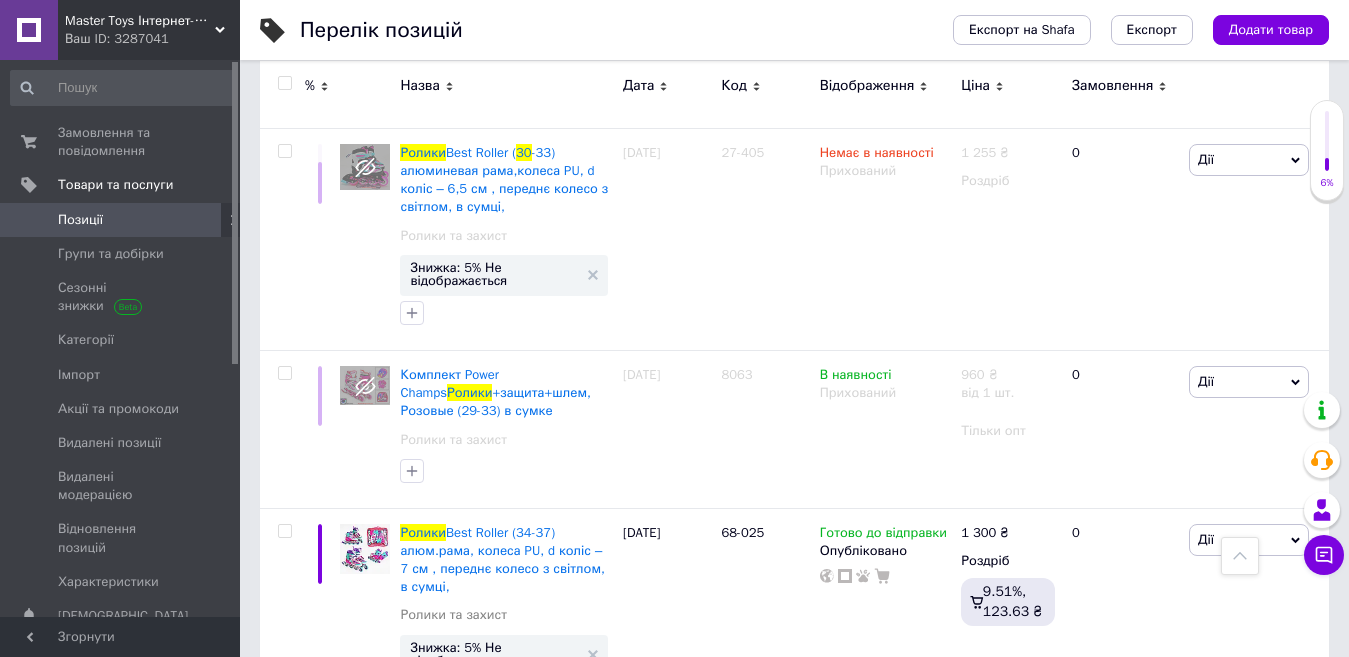 scroll, scrollTop: 1907, scrollLeft: 0, axis: vertical 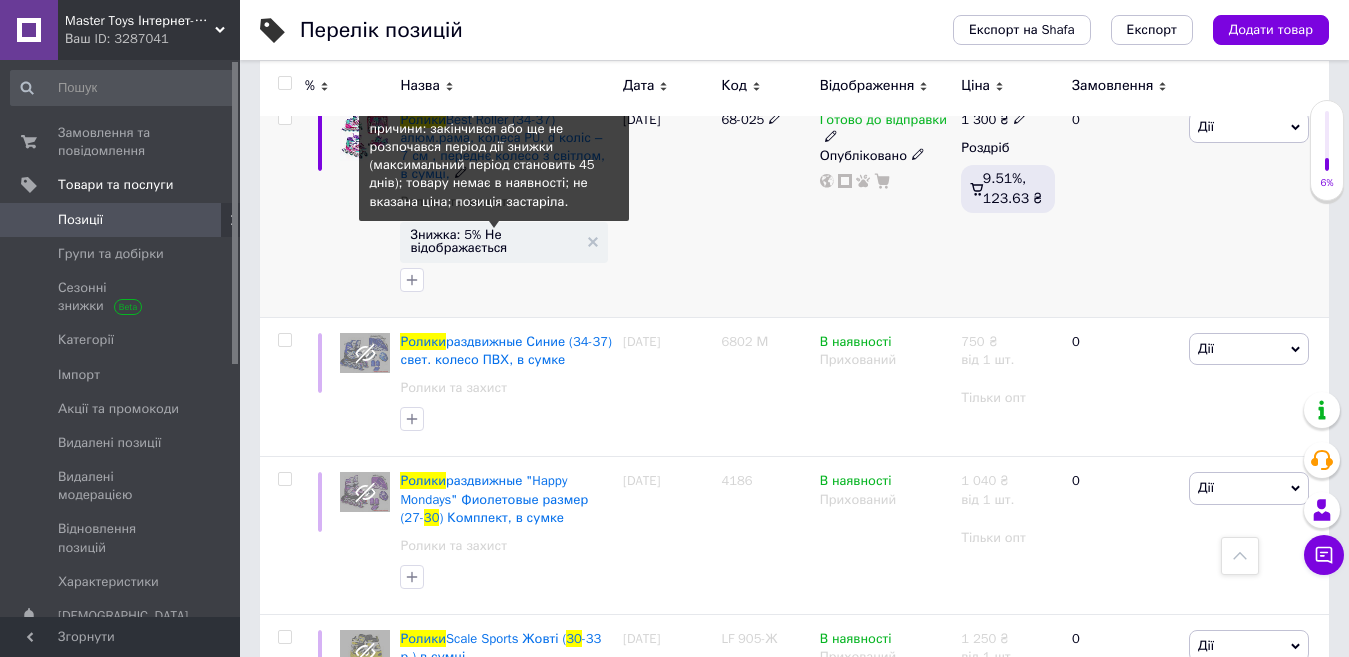 click on "Знижка: 5% Не відображається" at bounding box center (494, 241) 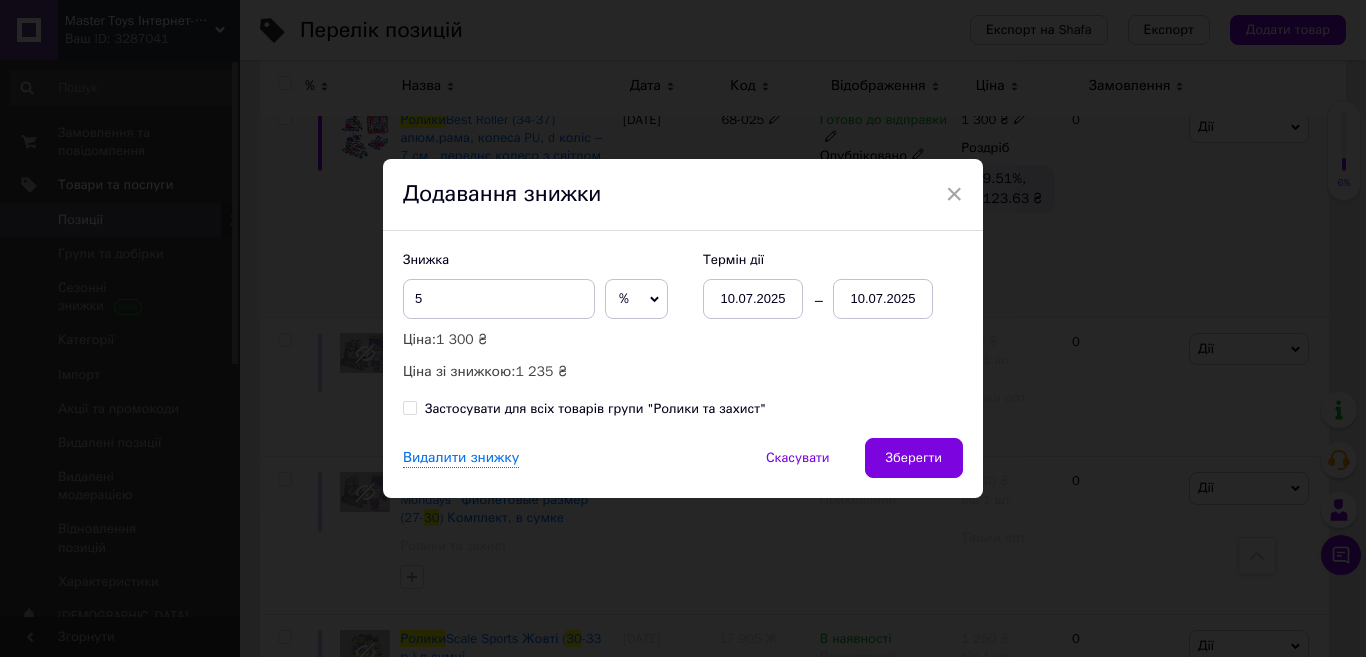 click on "10.07.2025" at bounding box center (883, 299) 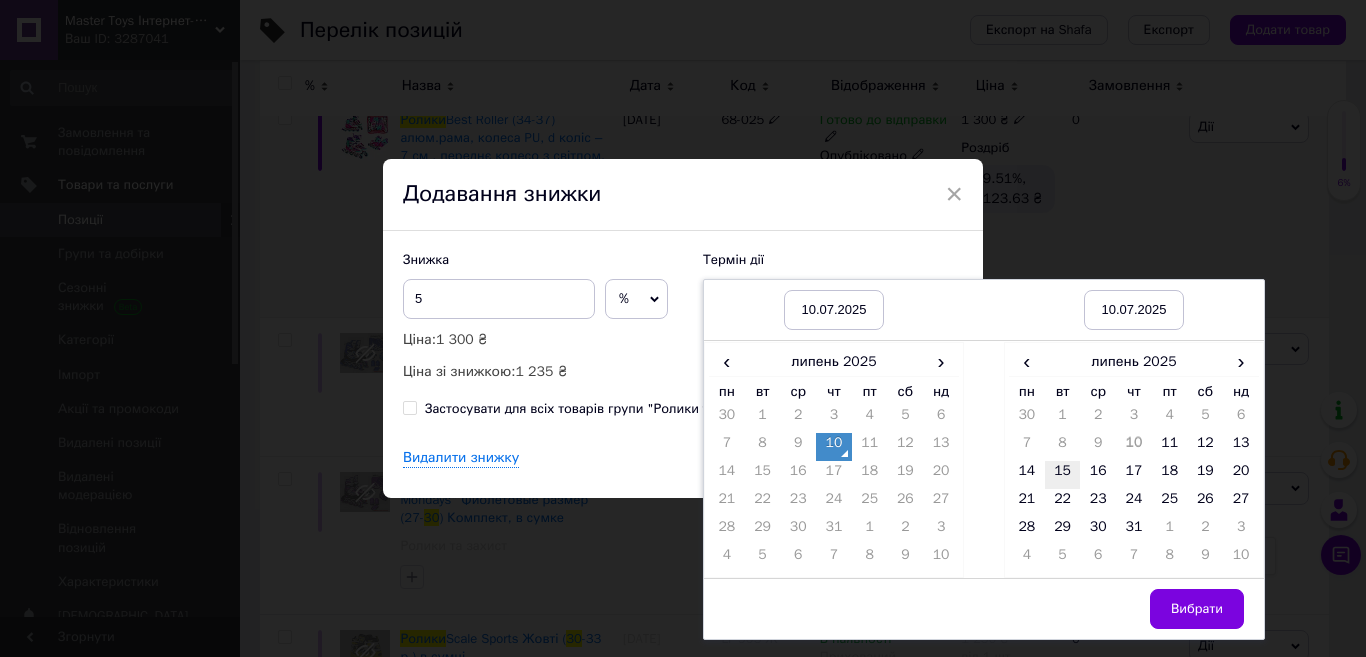 click on "15" at bounding box center (1063, 475) 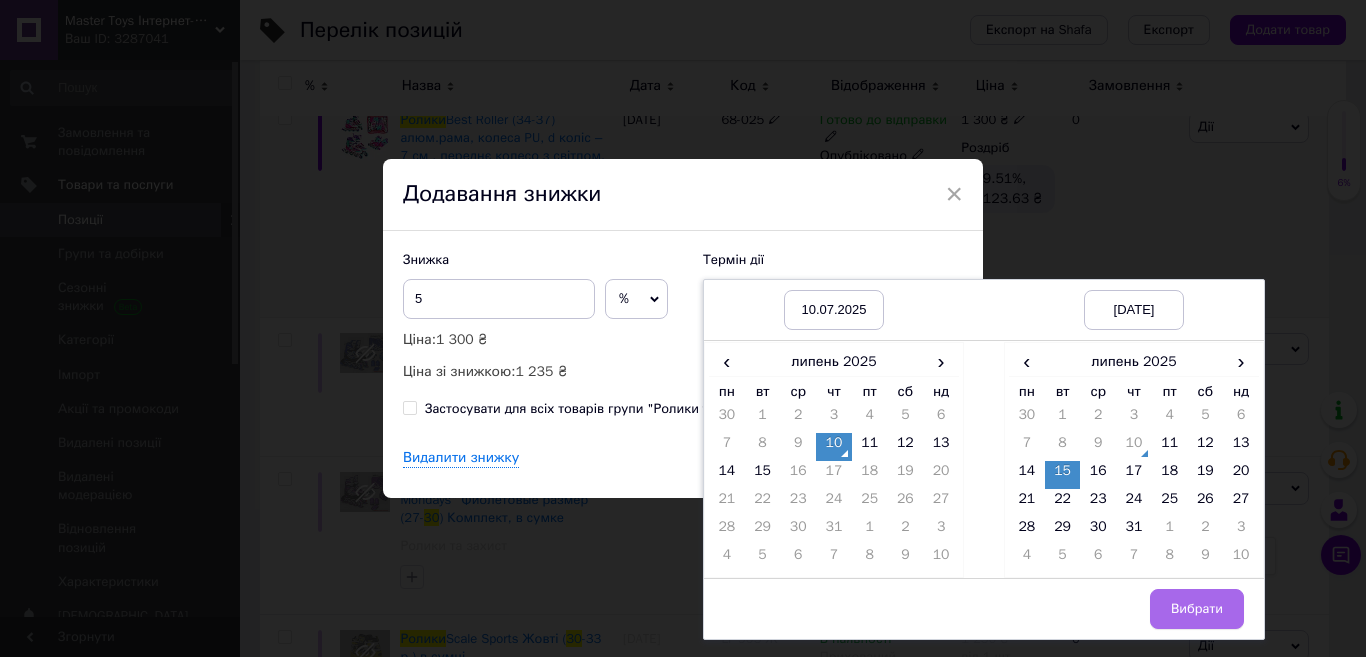 click on "Вибрати" at bounding box center (1197, 609) 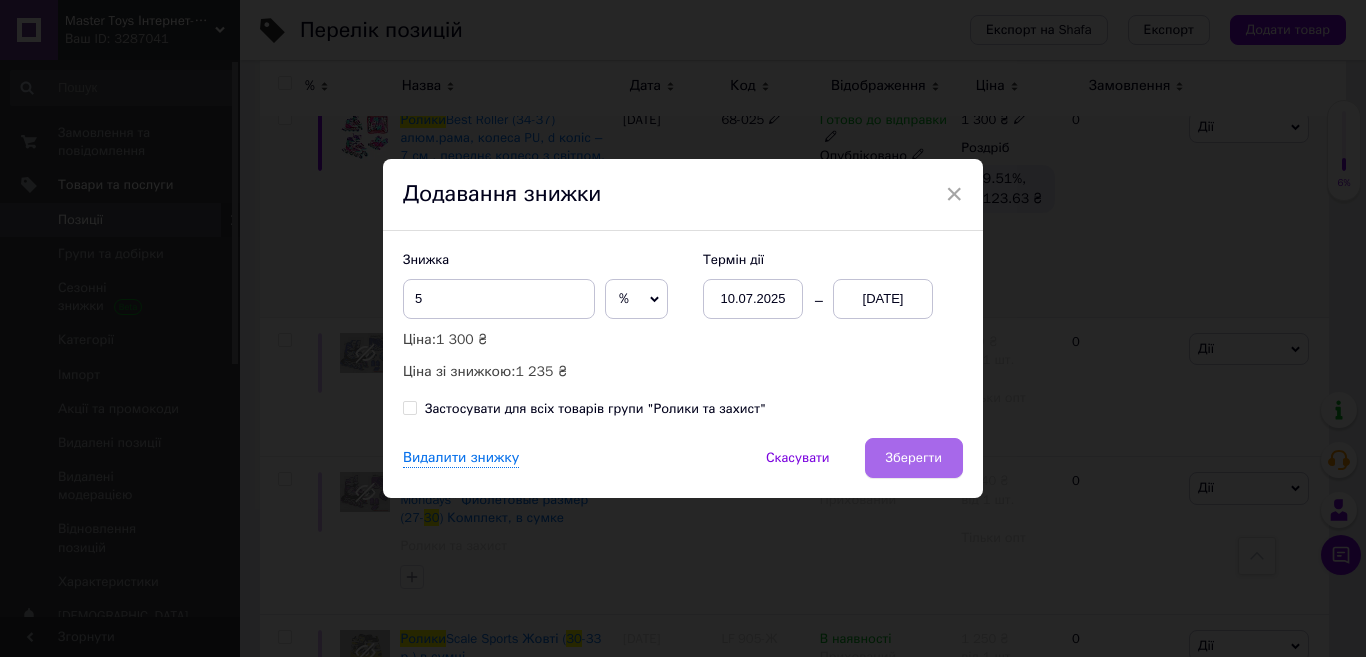 click on "Зберегти" at bounding box center (914, 458) 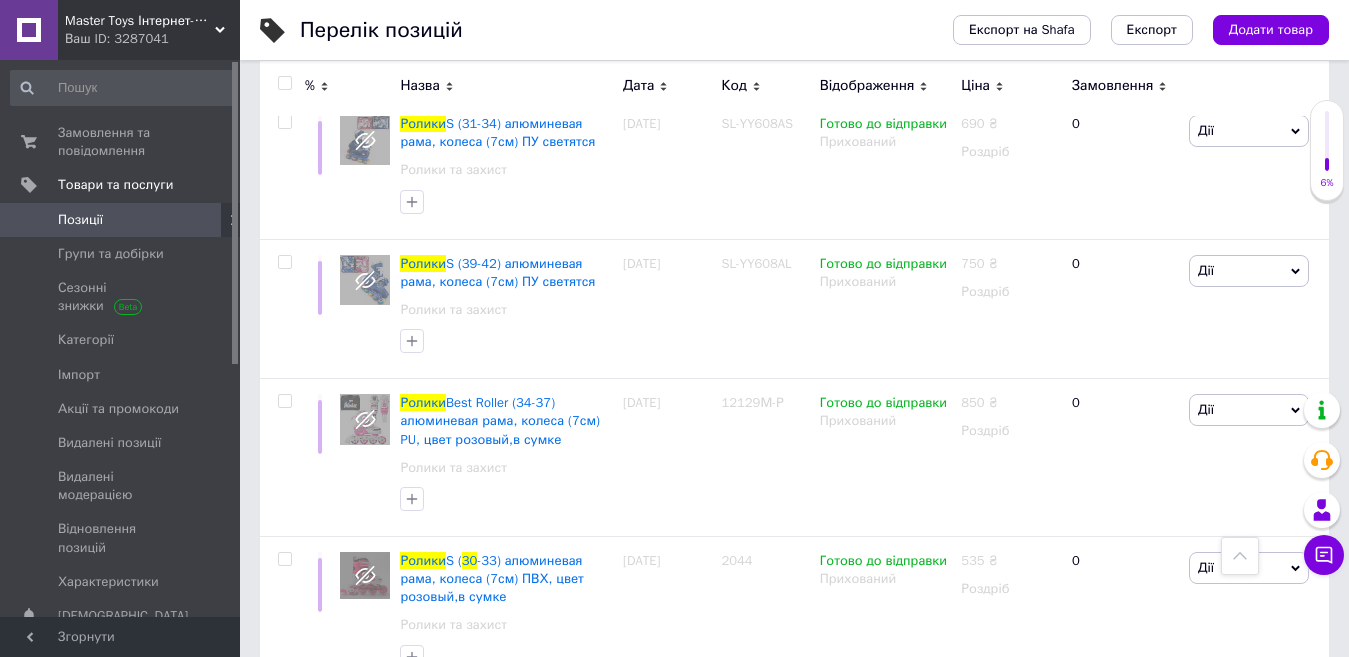 scroll, scrollTop: 14039, scrollLeft: 0, axis: vertical 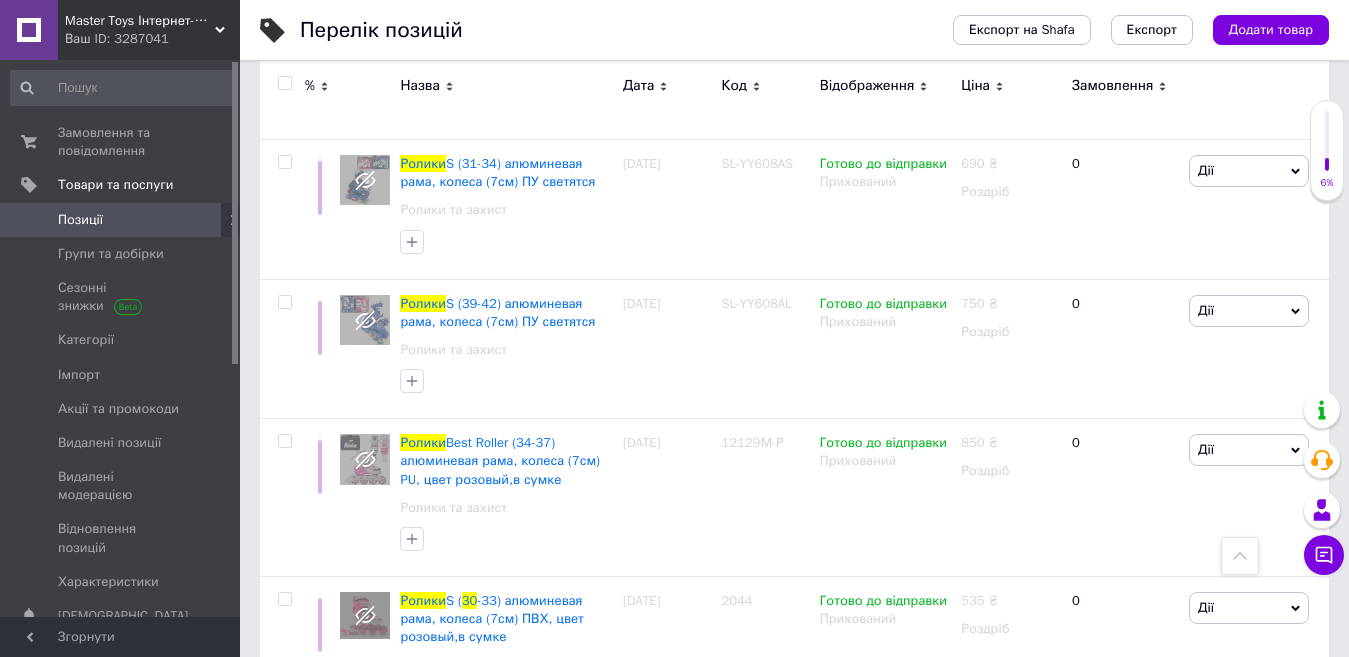 click 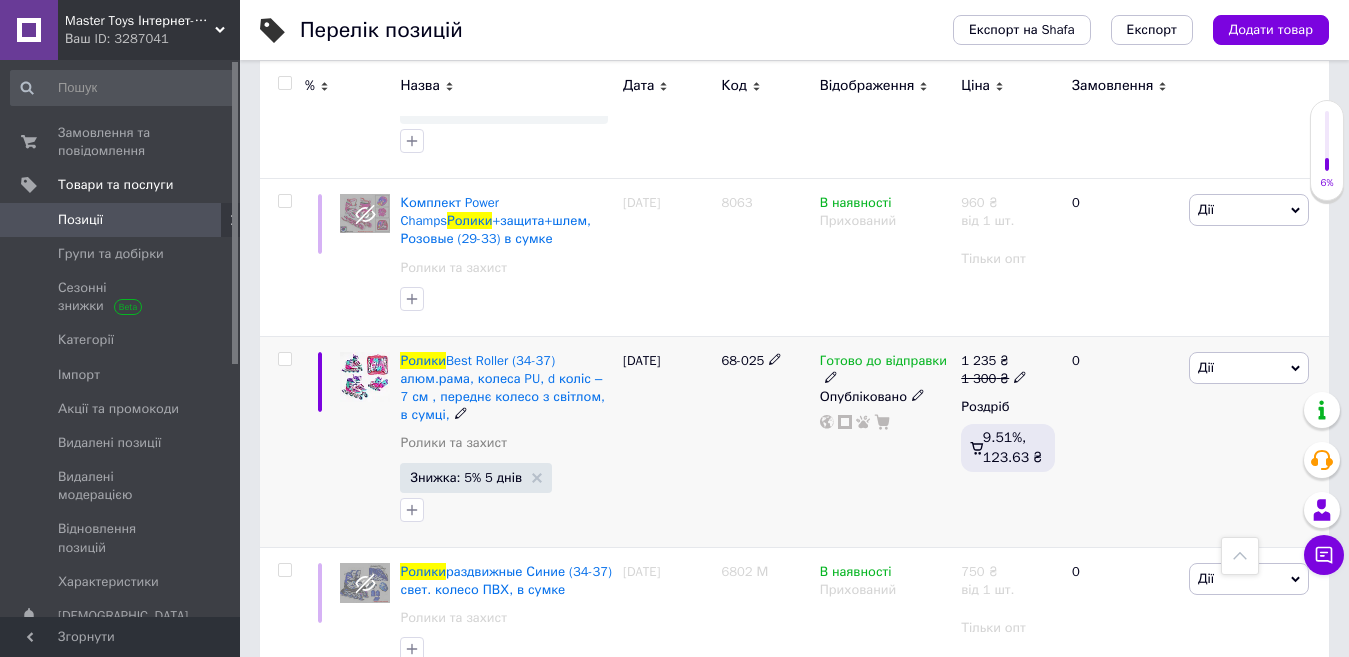 scroll, scrollTop: 0, scrollLeft: 0, axis: both 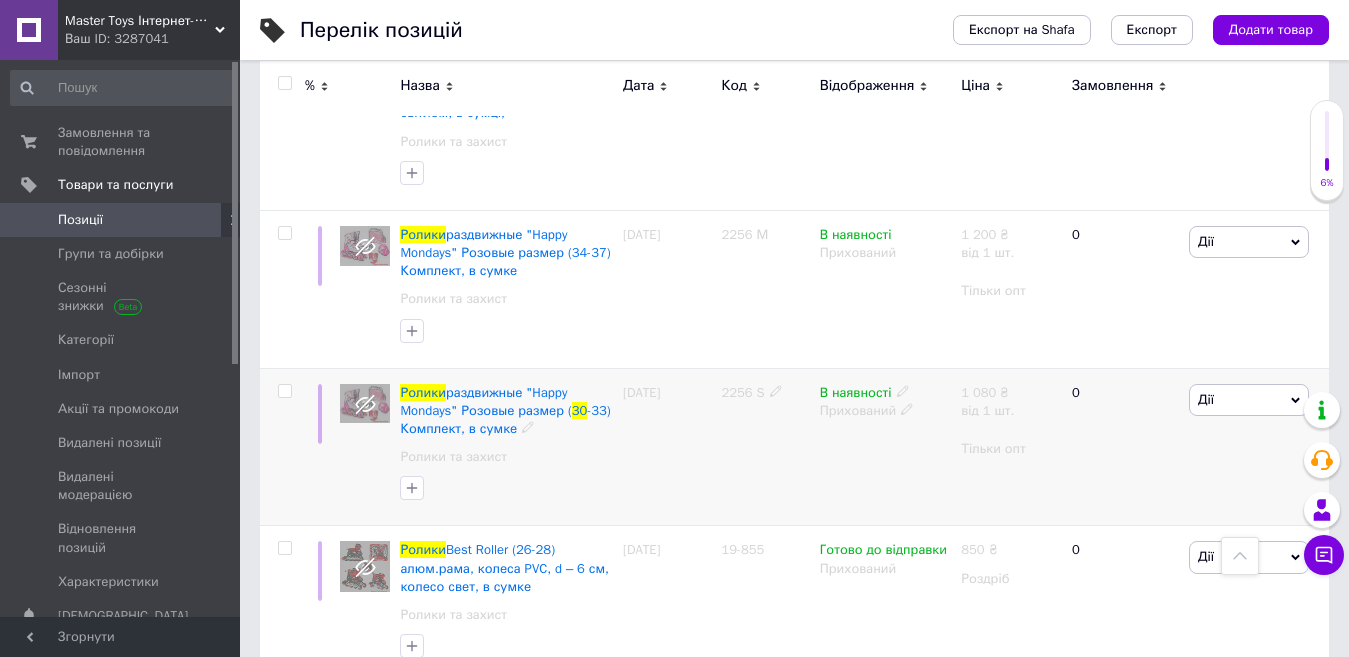click 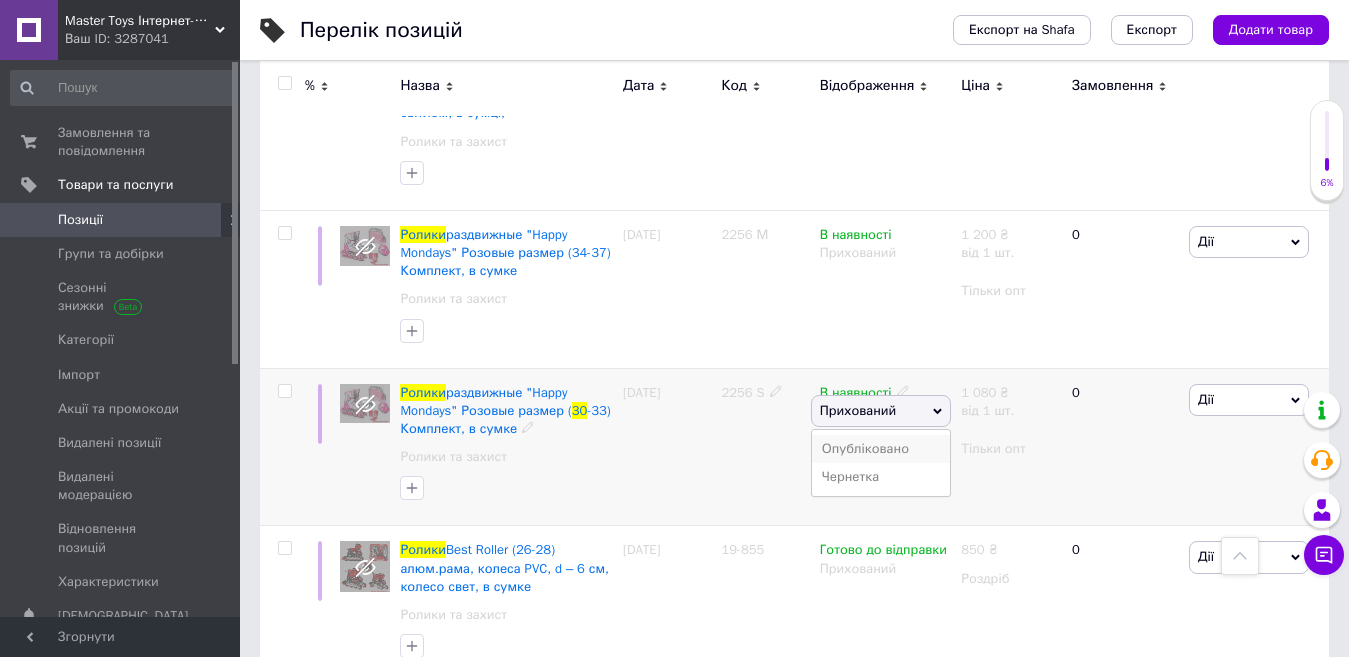 click on "Опубліковано" at bounding box center (881, 449) 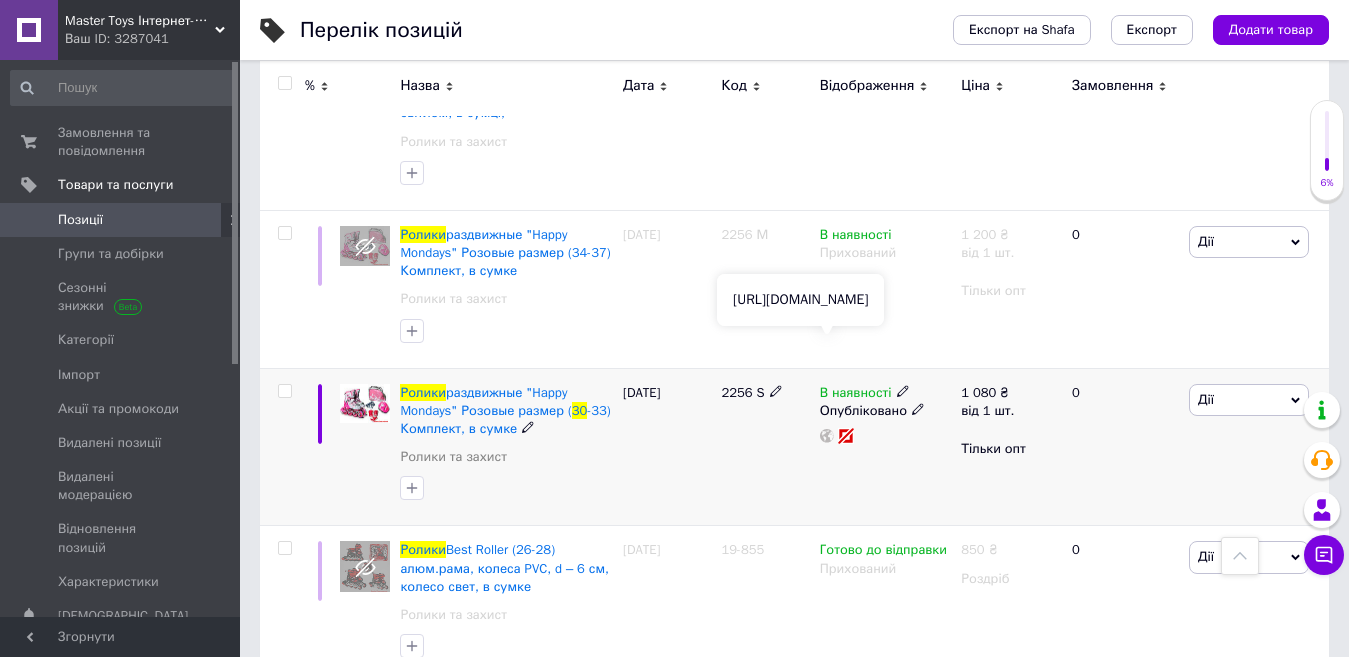 click 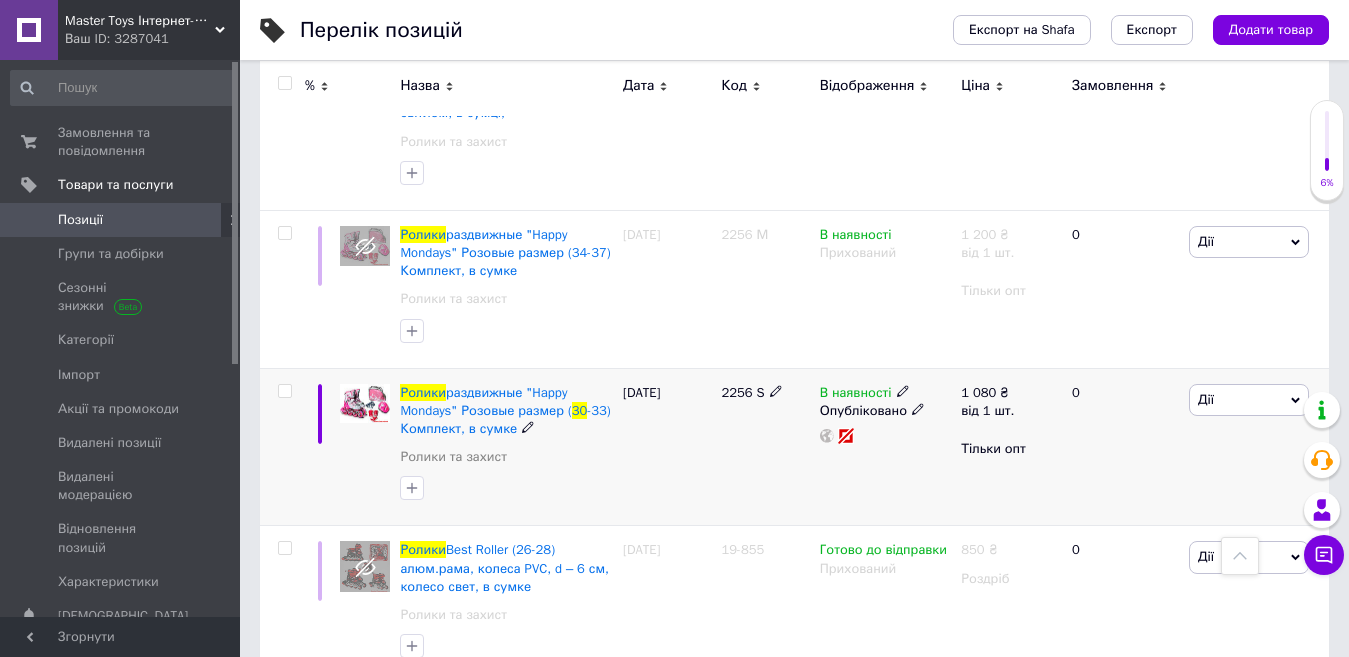 click 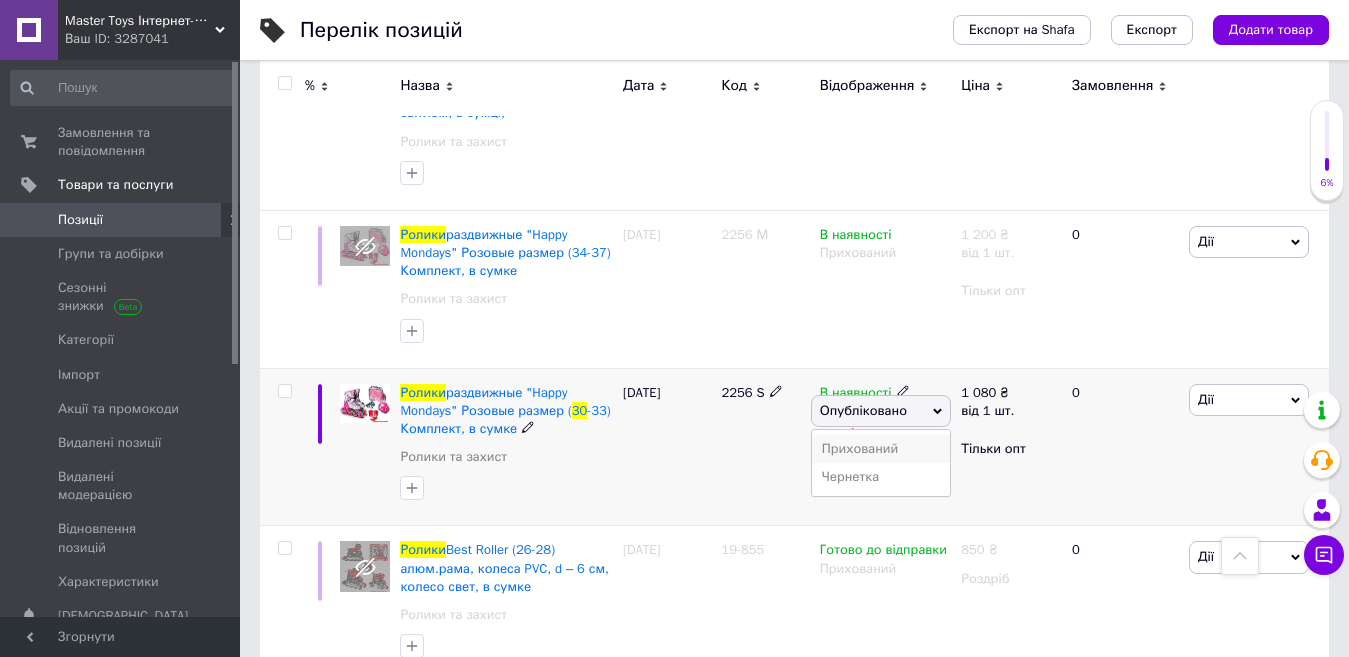 click on "Прихований" at bounding box center [881, 449] 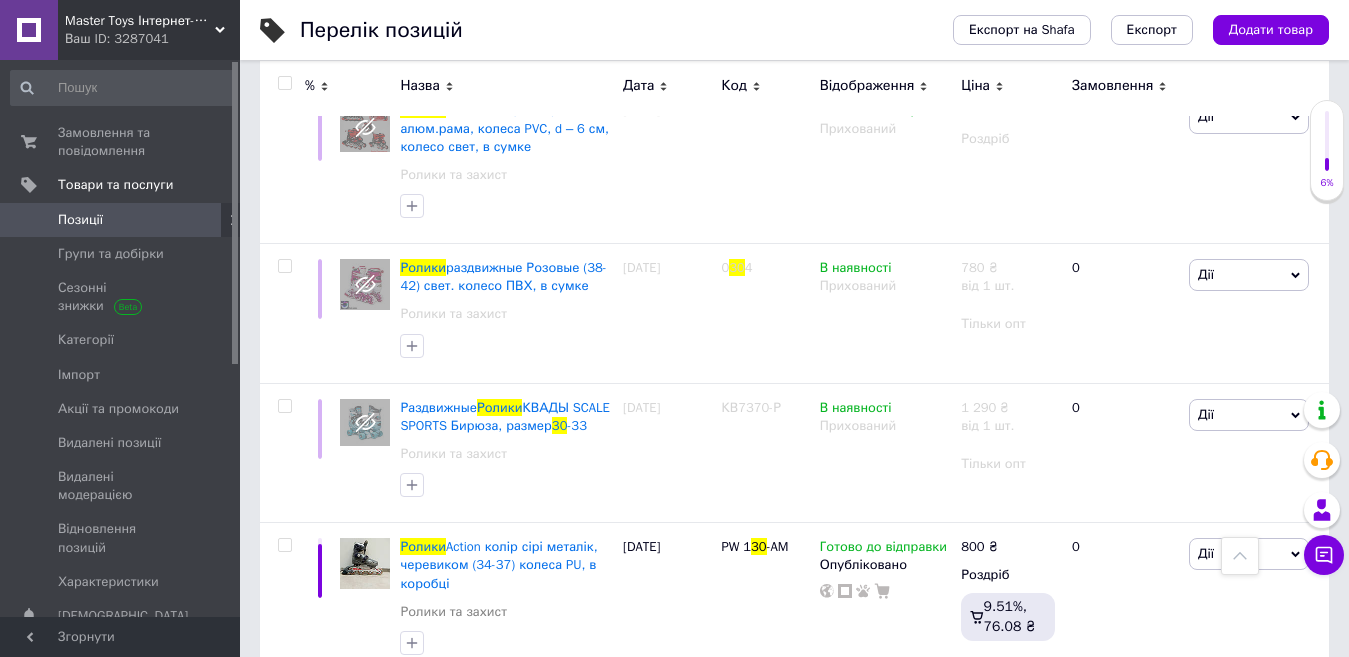 scroll, scrollTop: 9853, scrollLeft: 0, axis: vertical 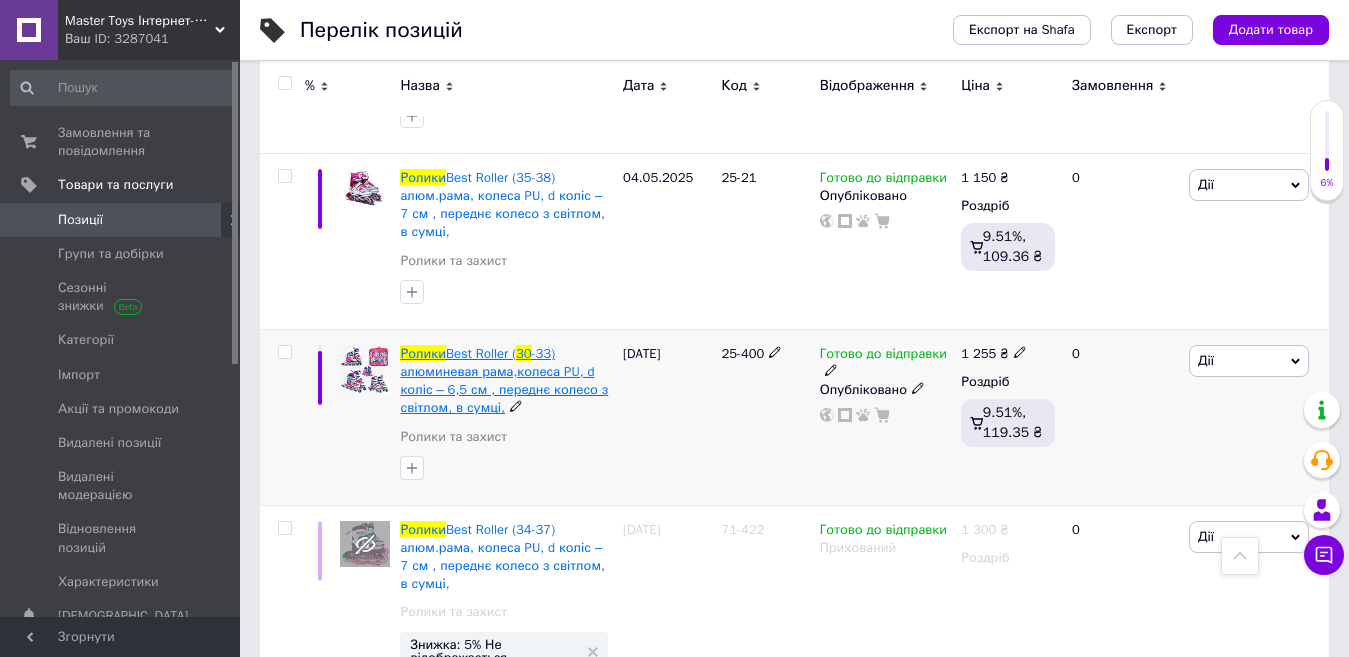 click on "-33) алюминевая рама,колеса PU, d коліс – 6,5 см , переднє колесо з світлом, в сумці," at bounding box center (504, 381) 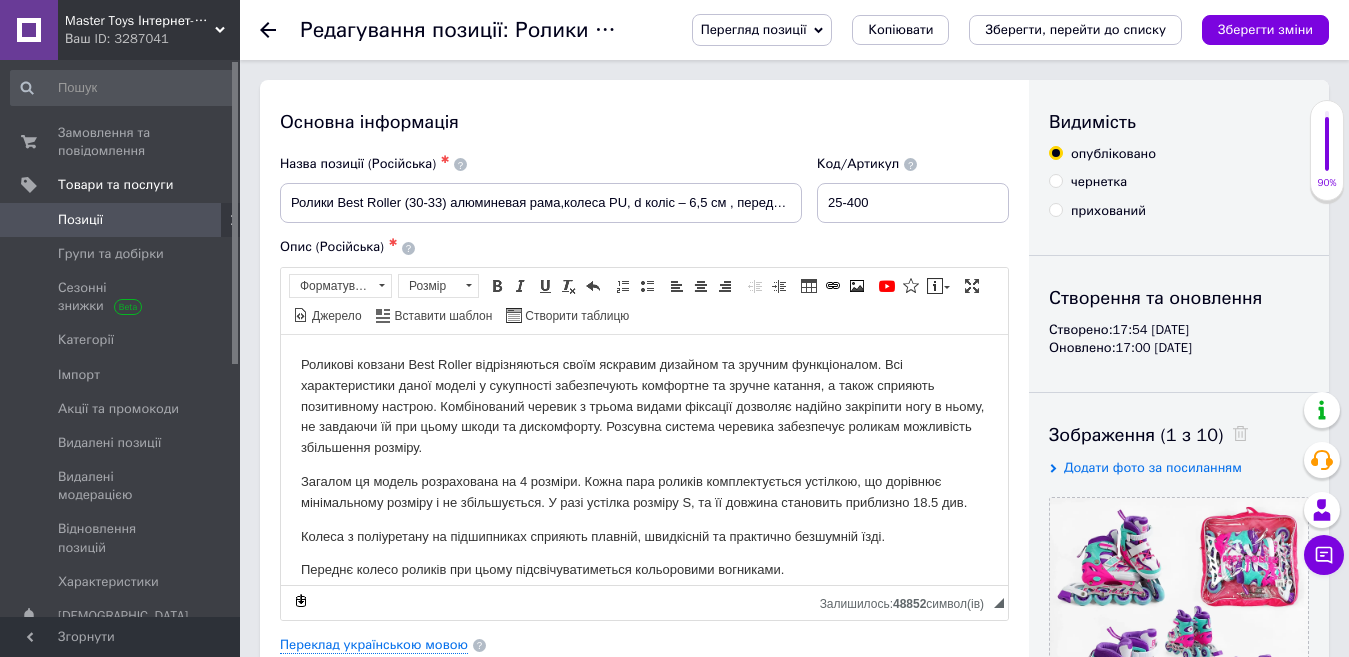 scroll, scrollTop: 0, scrollLeft: 0, axis: both 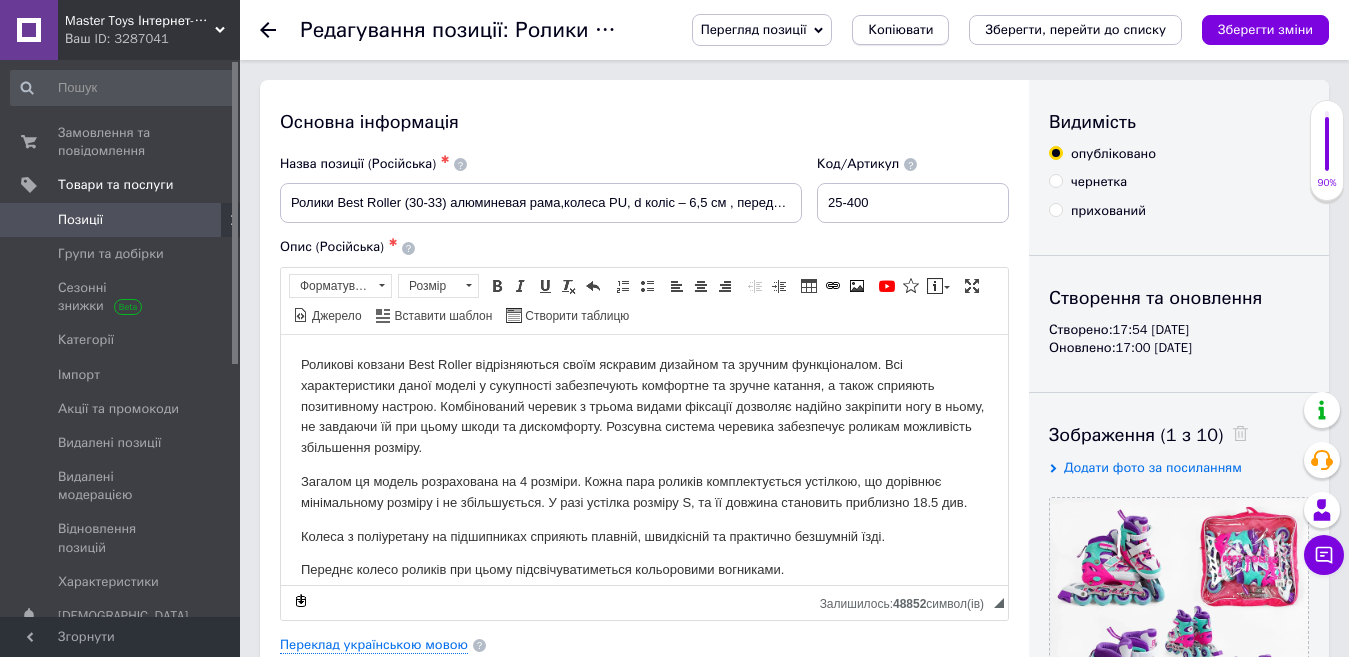 click on "Копіювати" at bounding box center (900, 30) 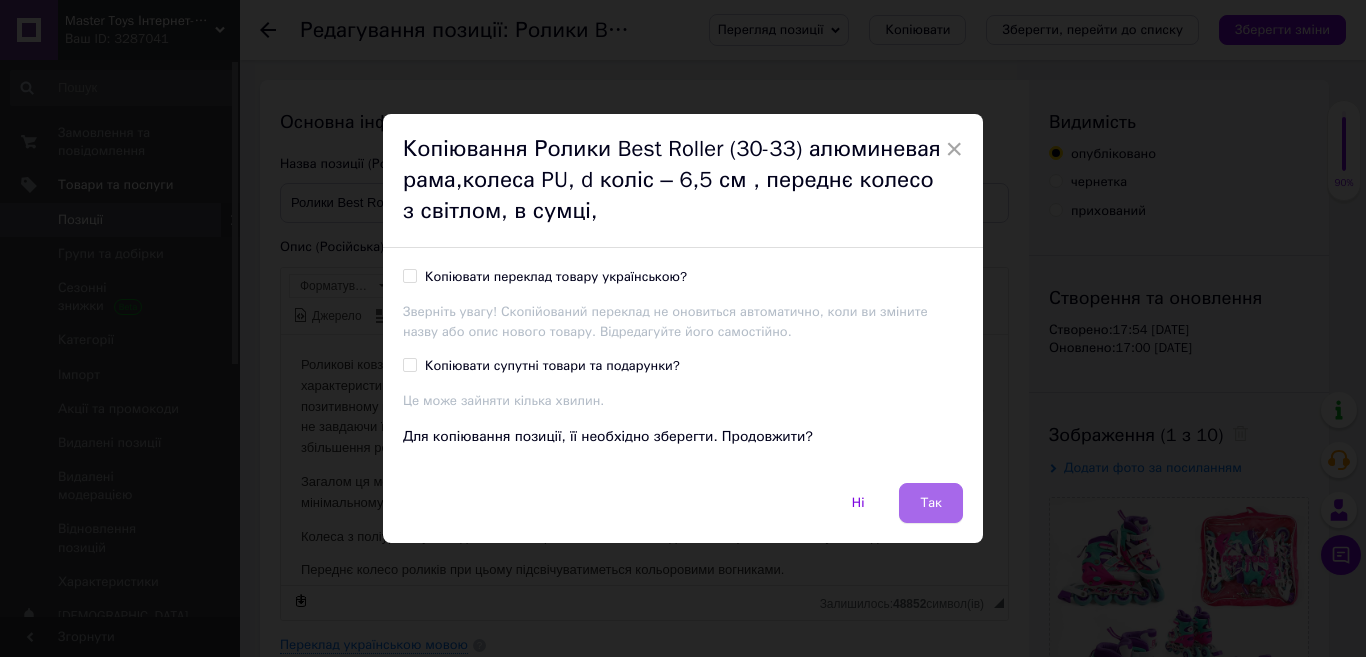drag, startPoint x: 928, startPoint y: 510, endPoint x: 647, endPoint y: 174, distance: 438.01483 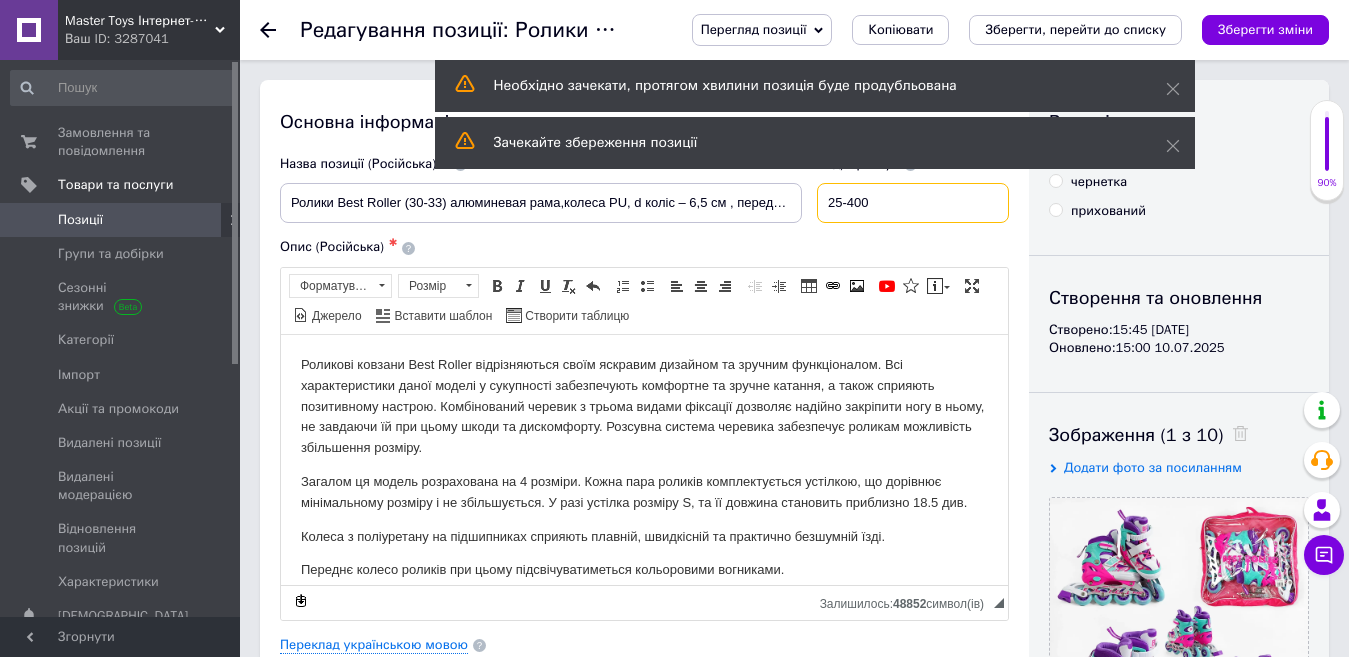 scroll, scrollTop: 0, scrollLeft: 0, axis: both 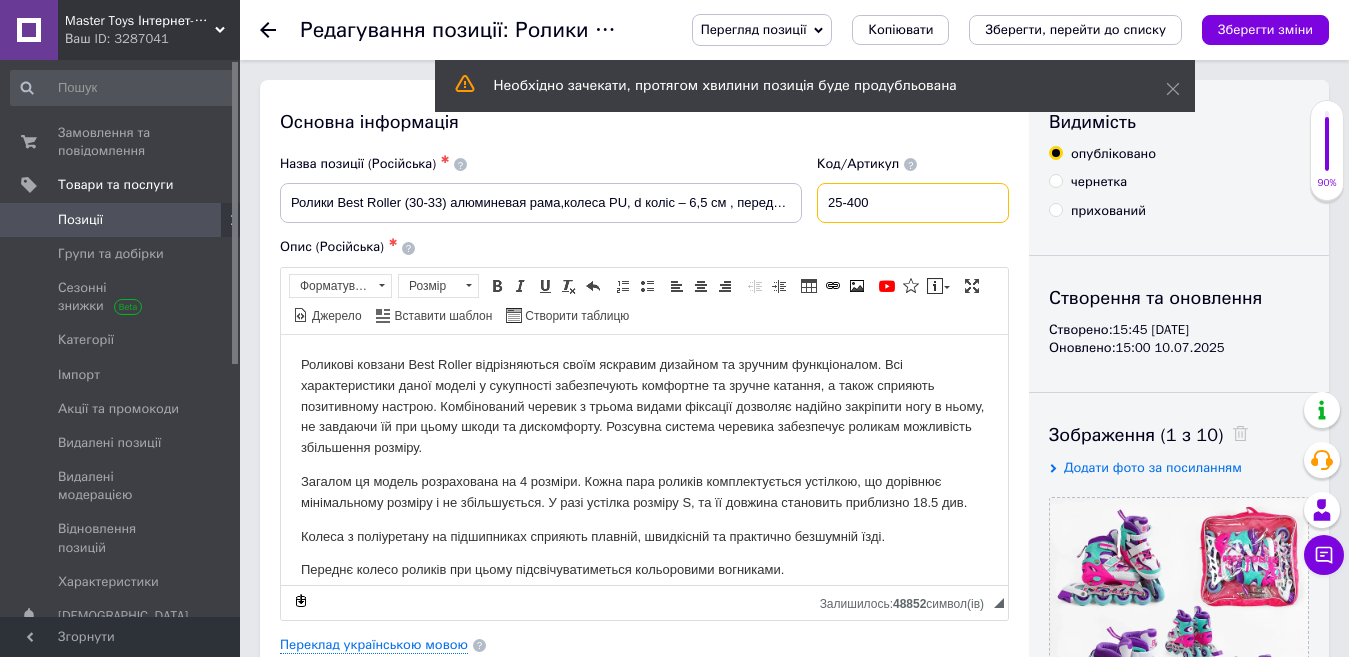 drag, startPoint x: 880, startPoint y: 197, endPoint x: 782, endPoint y: 201, distance: 98.0816 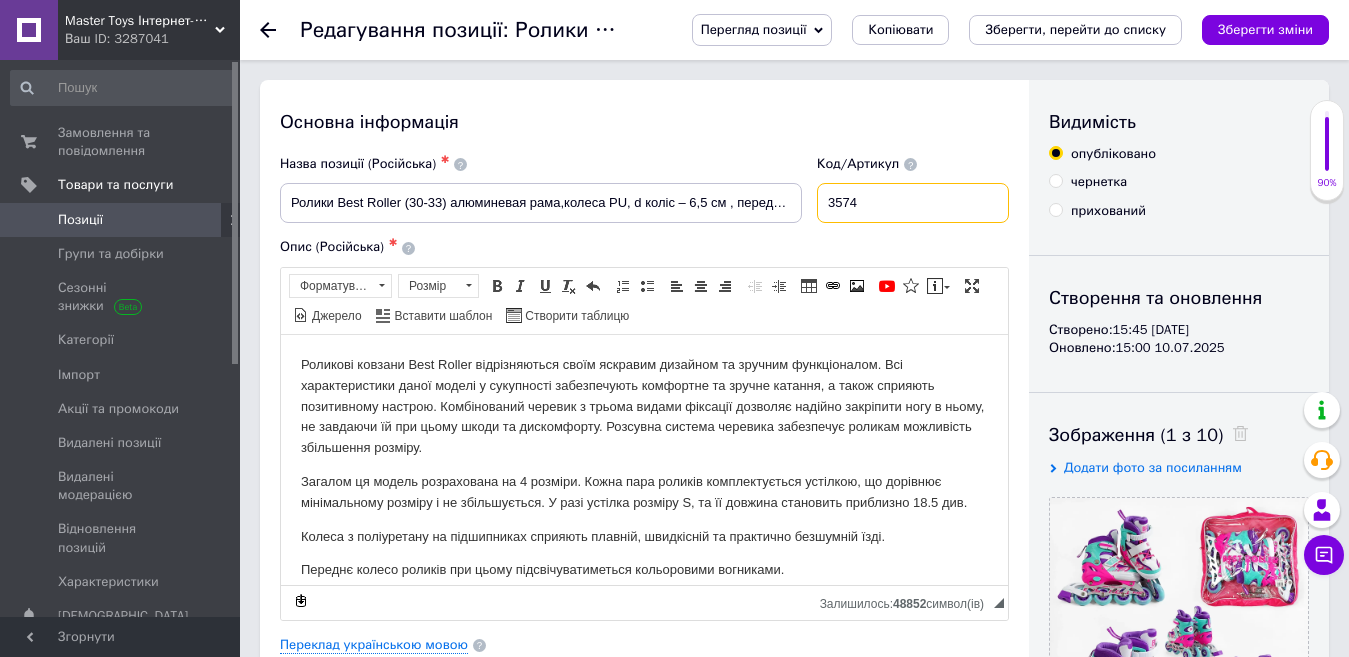 type on "3574" 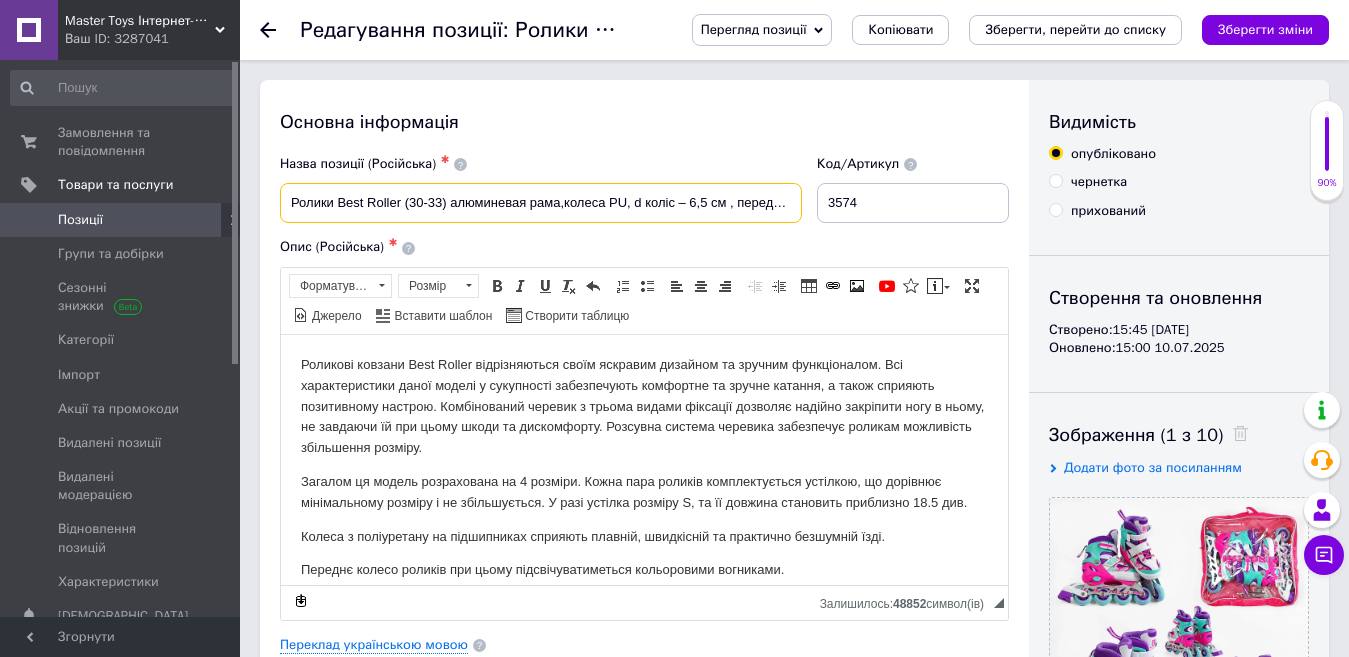 drag, startPoint x: 401, startPoint y: 209, endPoint x: 338, endPoint y: 201, distance: 63.505905 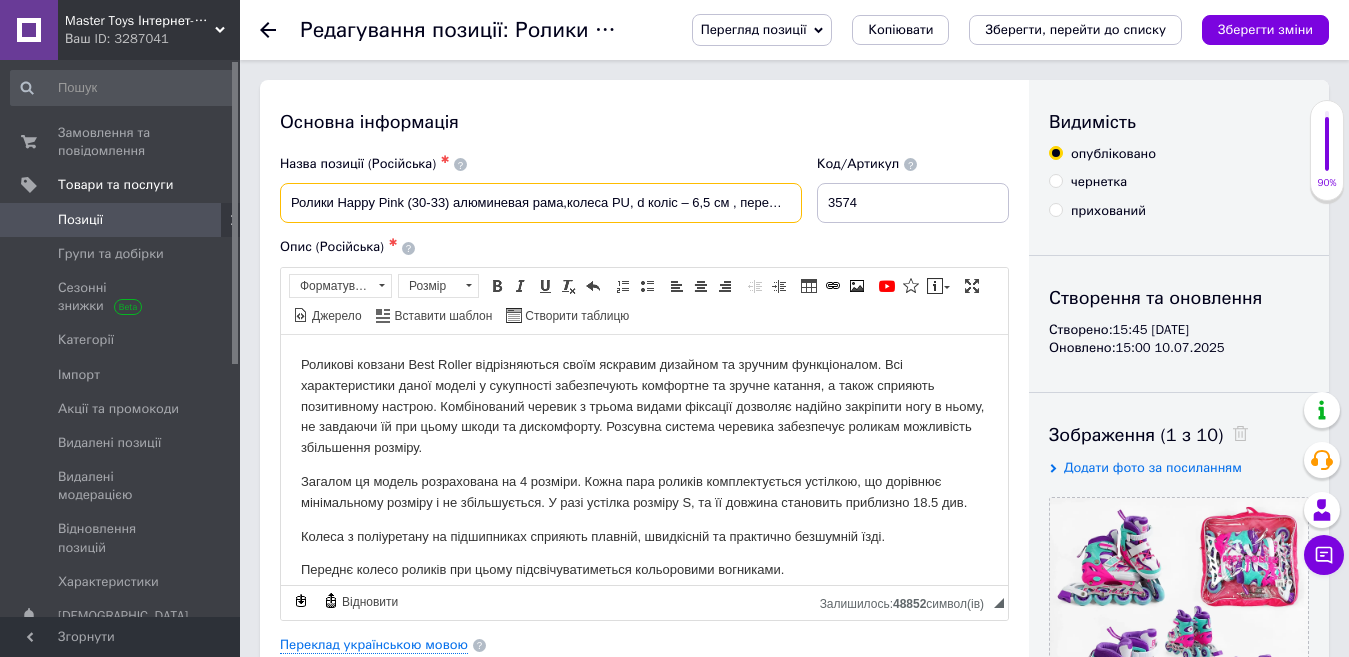 type on "Ролики Happy Pink (30-33) алюминевая рама,колеса PU, d коліс – 6,5 см , переднє колесо з світлом, в сумці," 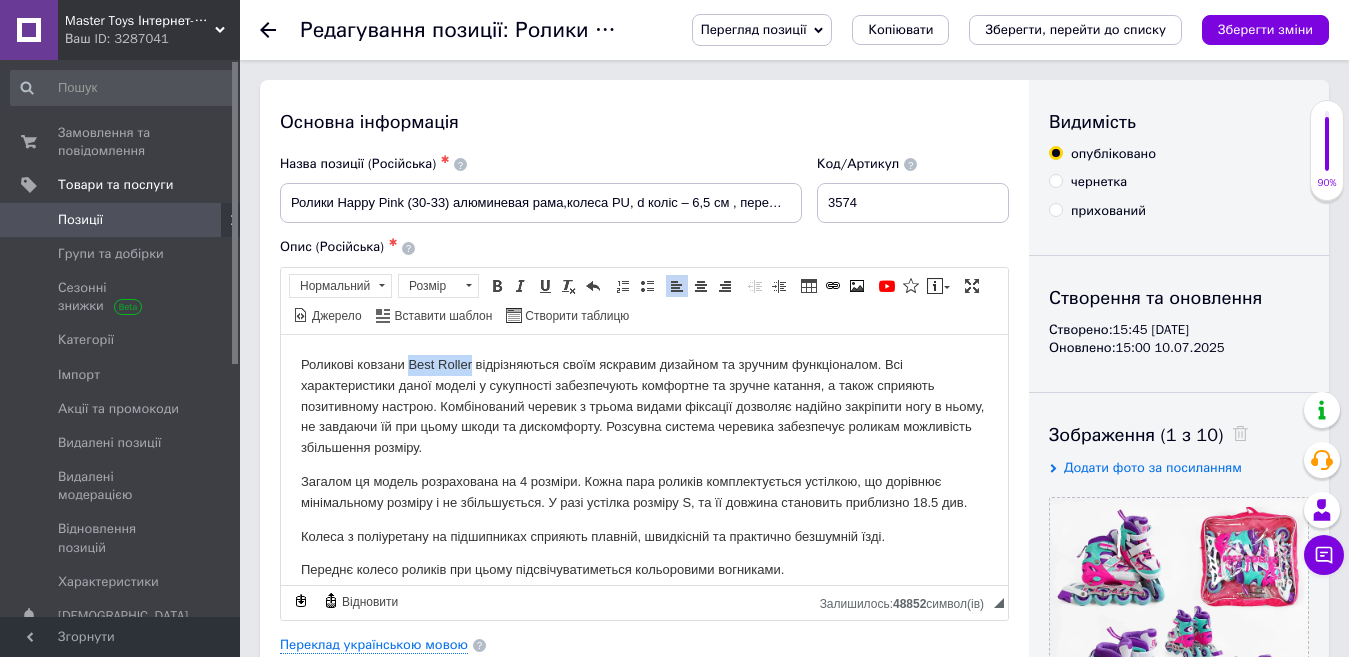 drag, startPoint x: 471, startPoint y: 366, endPoint x: 411, endPoint y: 358, distance: 60.530983 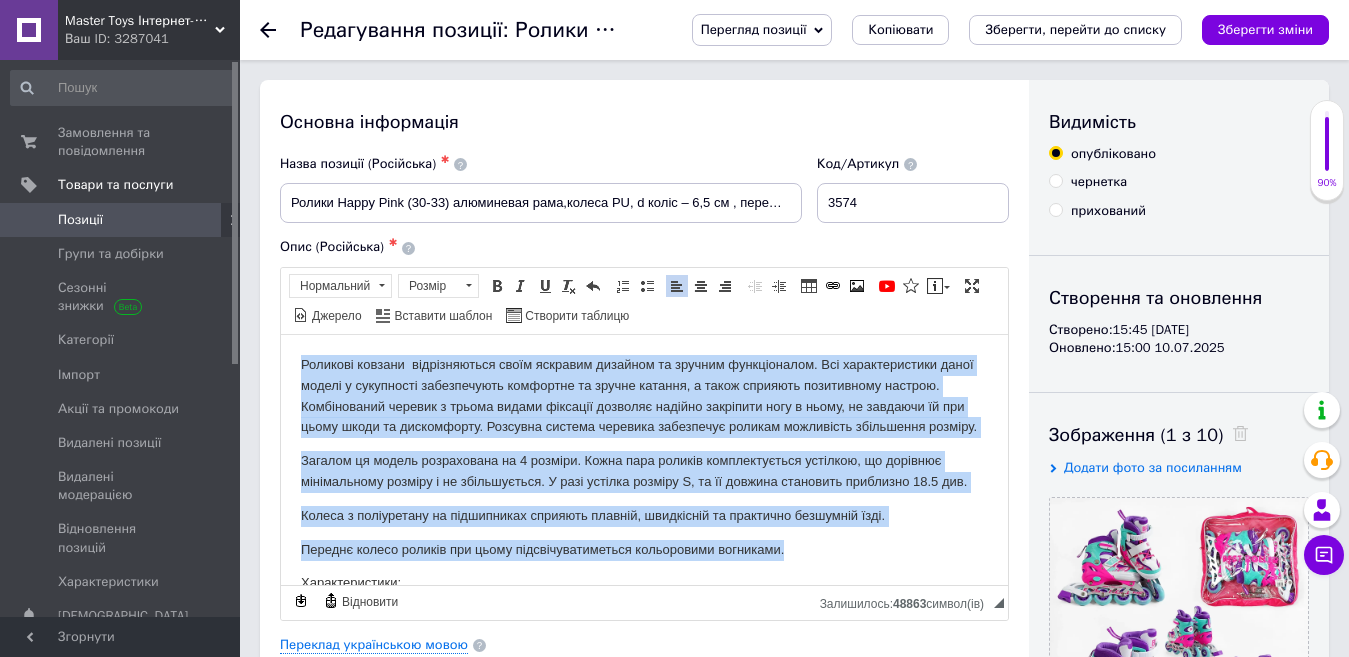 drag, startPoint x: 791, startPoint y: 570, endPoint x: 172, endPoint y: 292, distance: 678.561 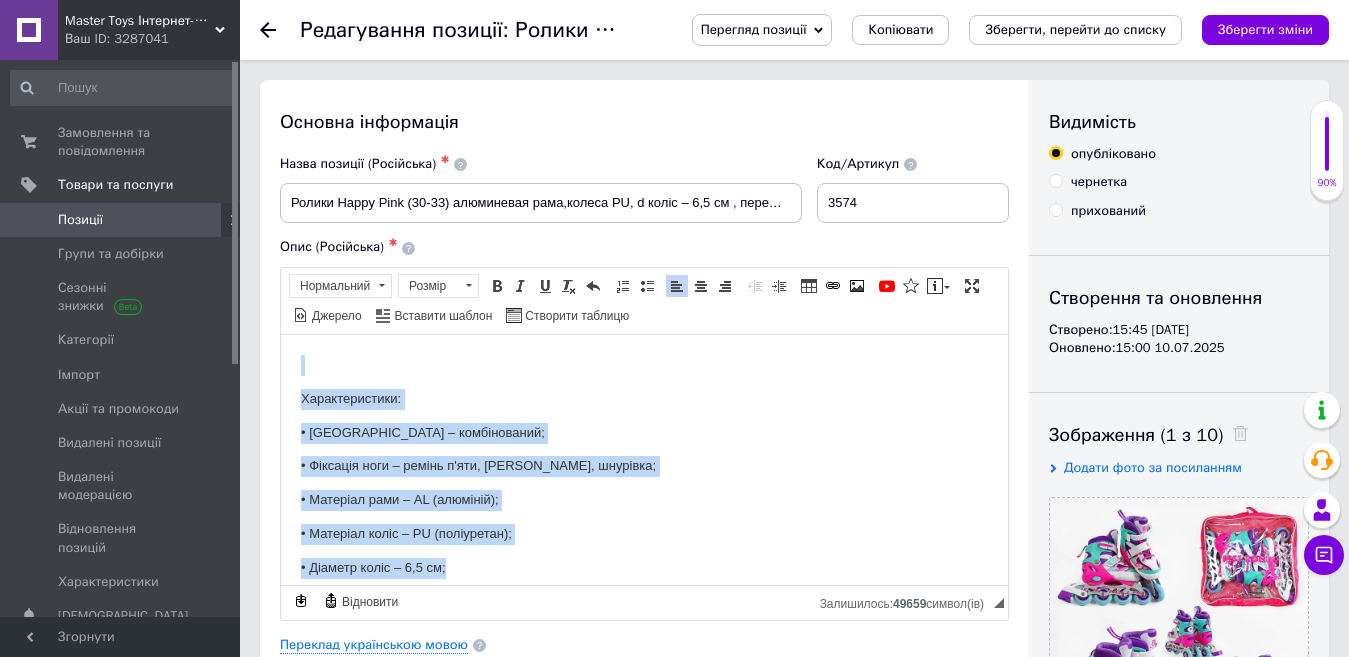 drag, startPoint x: 452, startPoint y: 568, endPoint x: 283, endPoint y: 317, distance: 302.59213 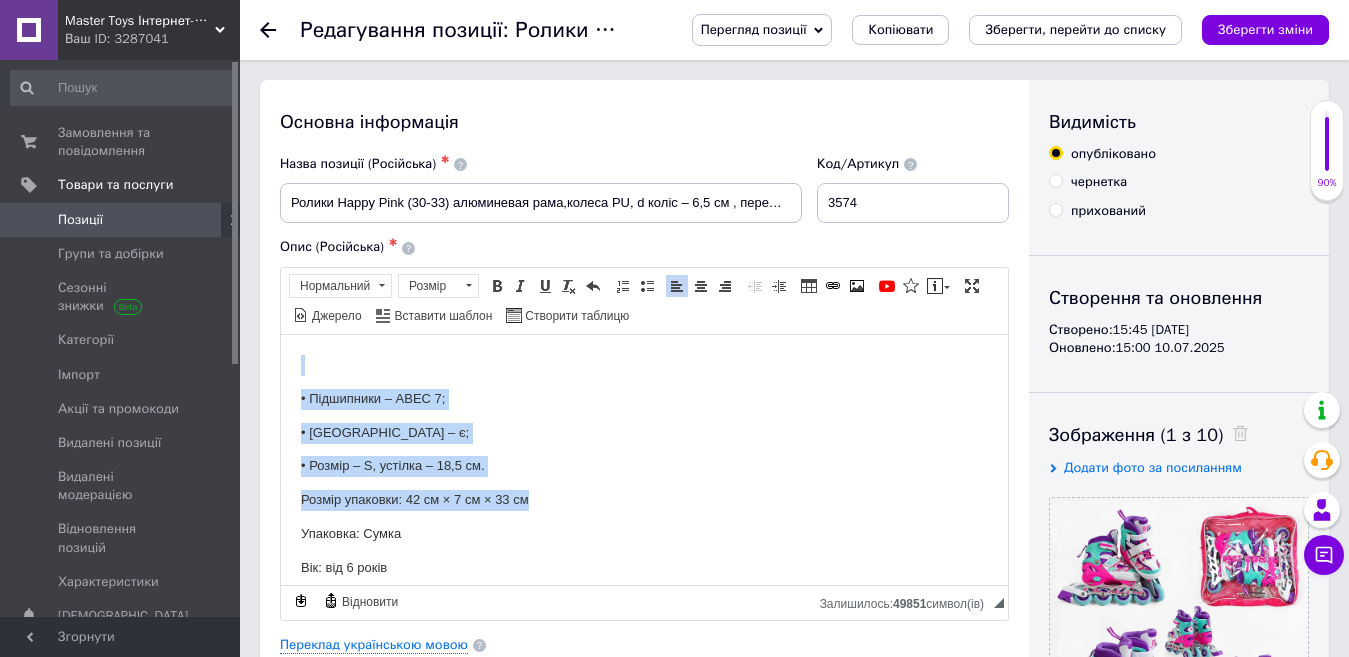 drag, startPoint x: 535, startPoint y: 494, endPoint x: 158, endPoint y: 271, distance: 438.016 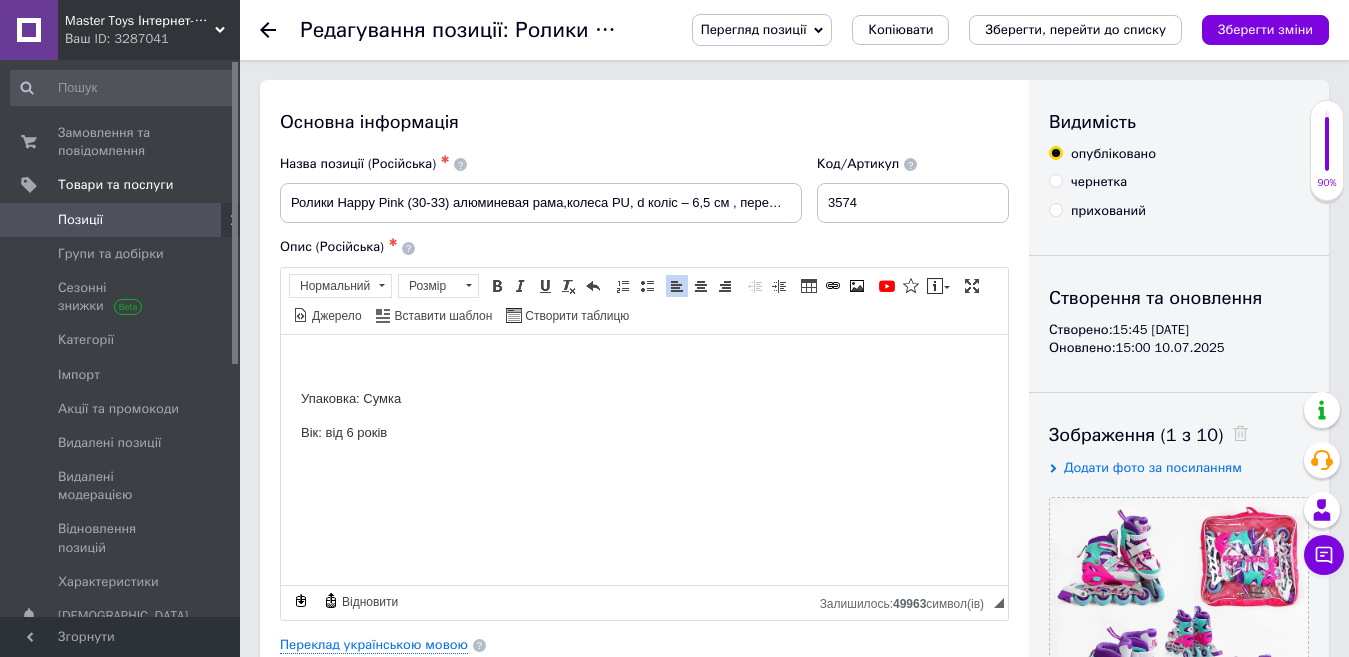 click on "Упаковка: Сумка Вік: від 6 років" at bounding box center (644, 398) 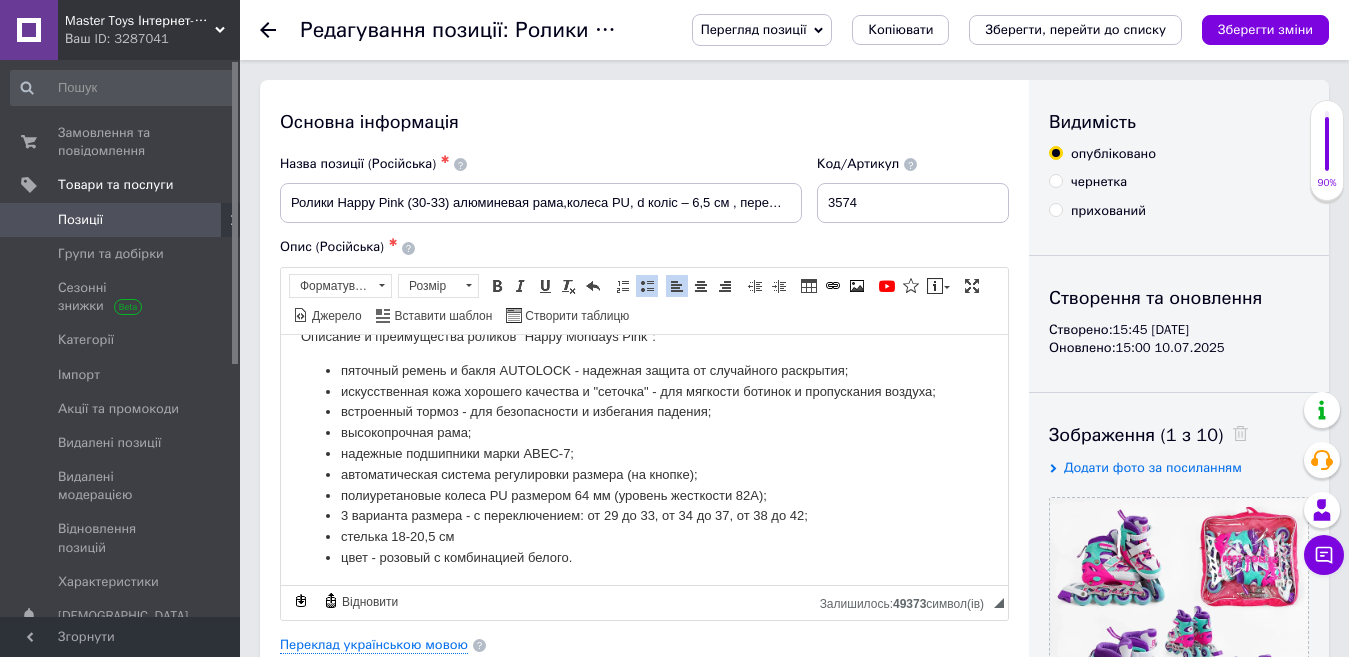 scroll, scrollTop: 120, scrollLeft: 0, axis: vertical 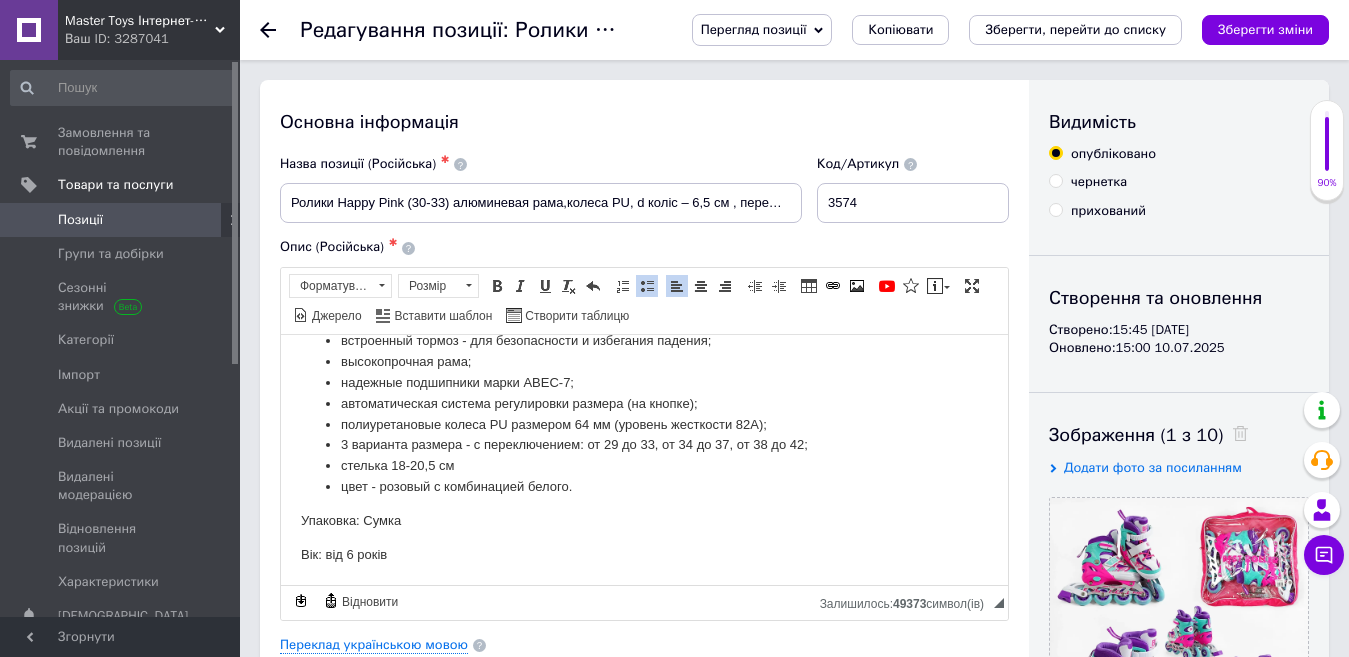 drag, startPoint x: 390, startPoint y: 554, endPoint x: 233, endPoint y: 496, distance: 167.37085 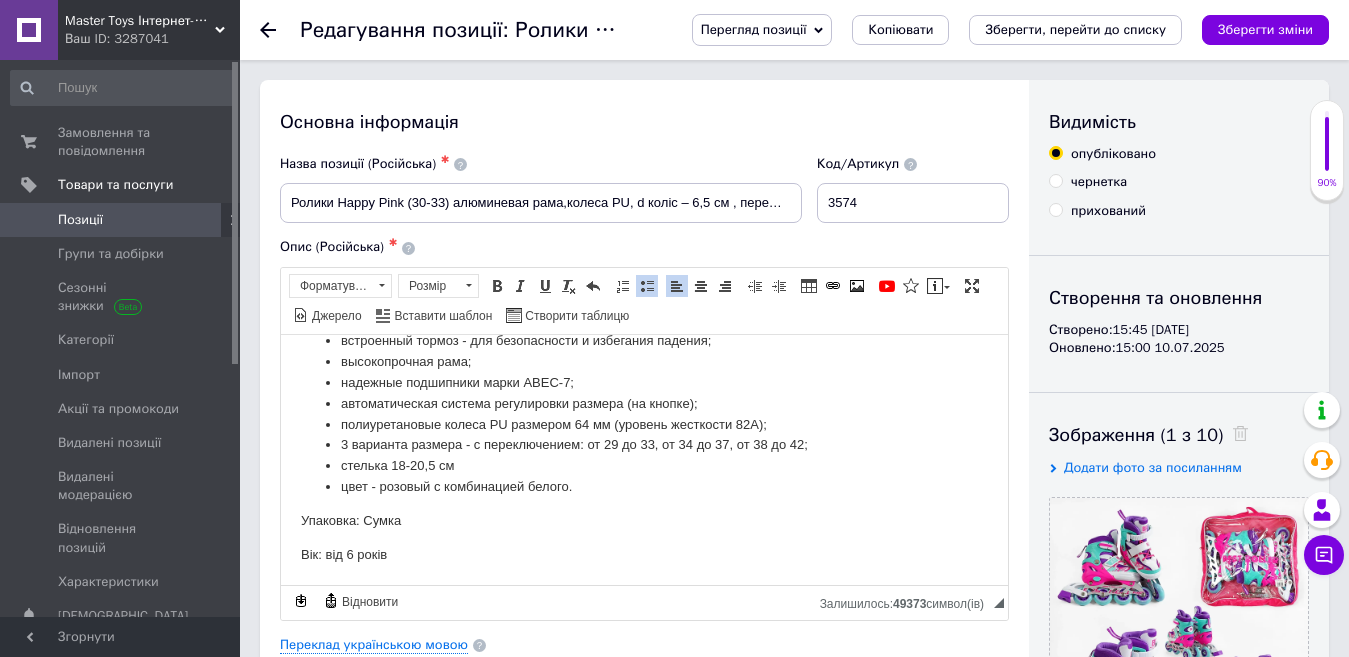 drag, startPoint x: 393, startPoint y: 554, endPoint x: 293, endPoint y: 544, distance: 100.49876 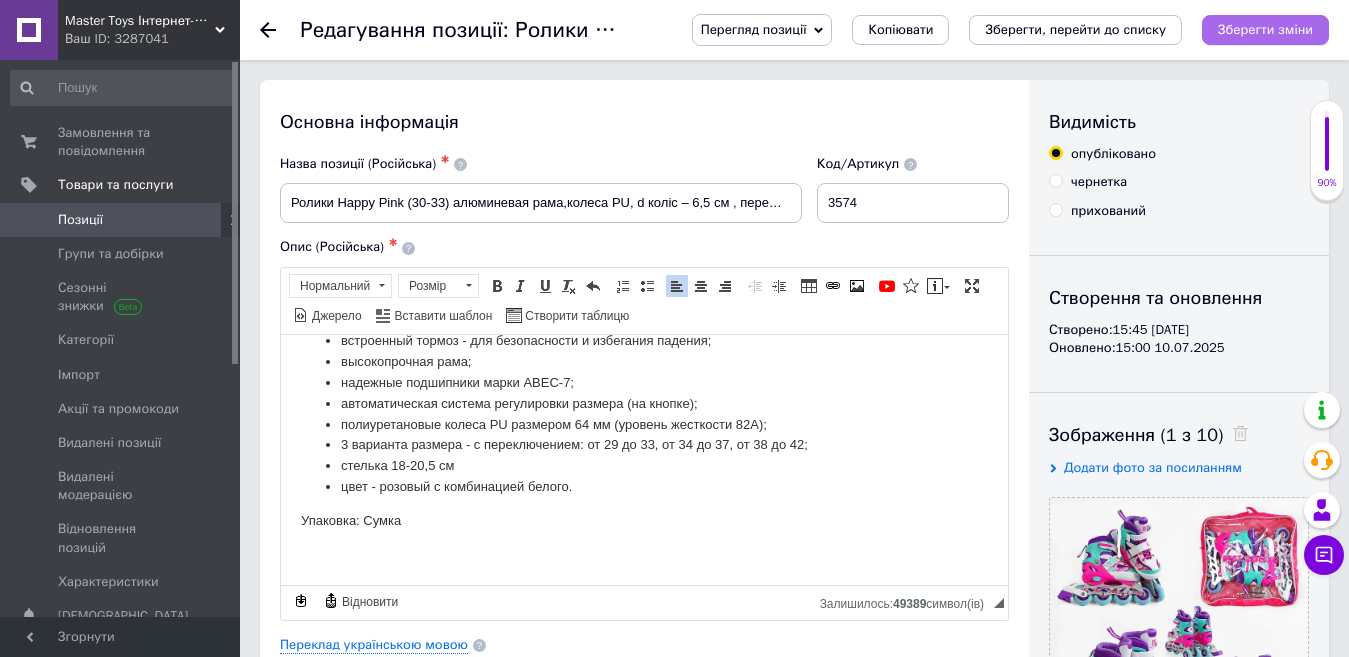 click on "Зберегти зміни" at bounding box center [1265, 29] 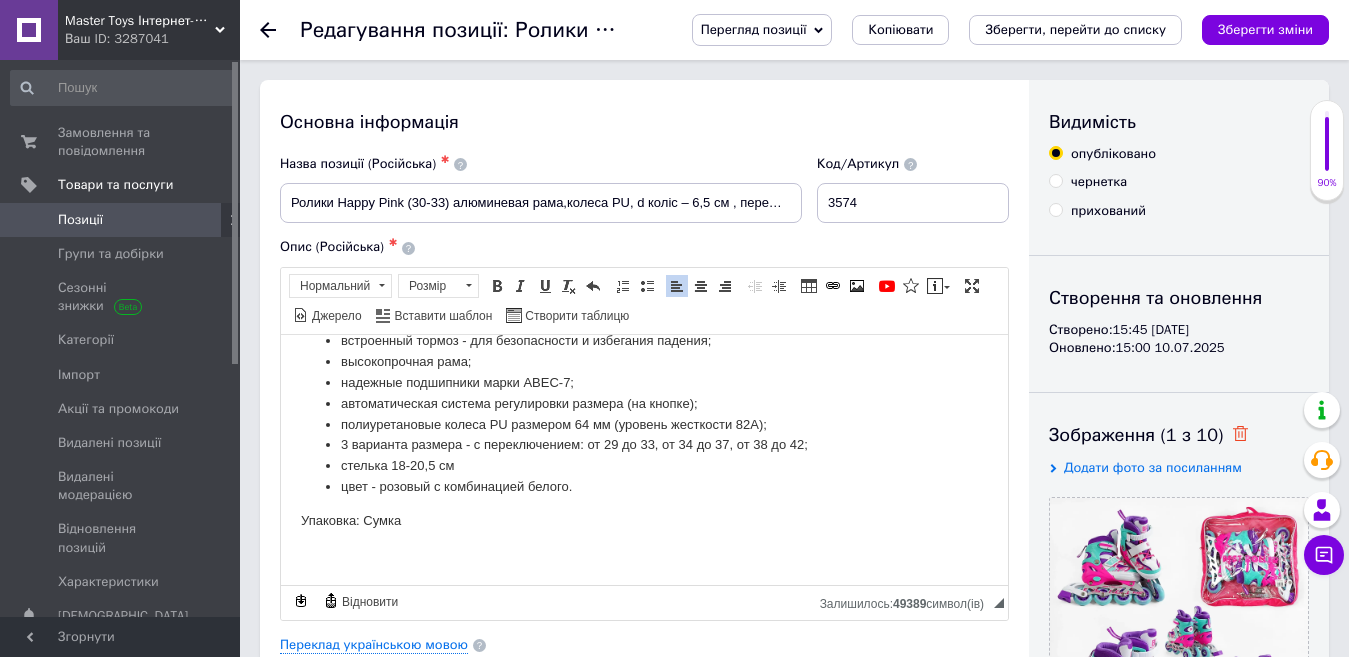 click 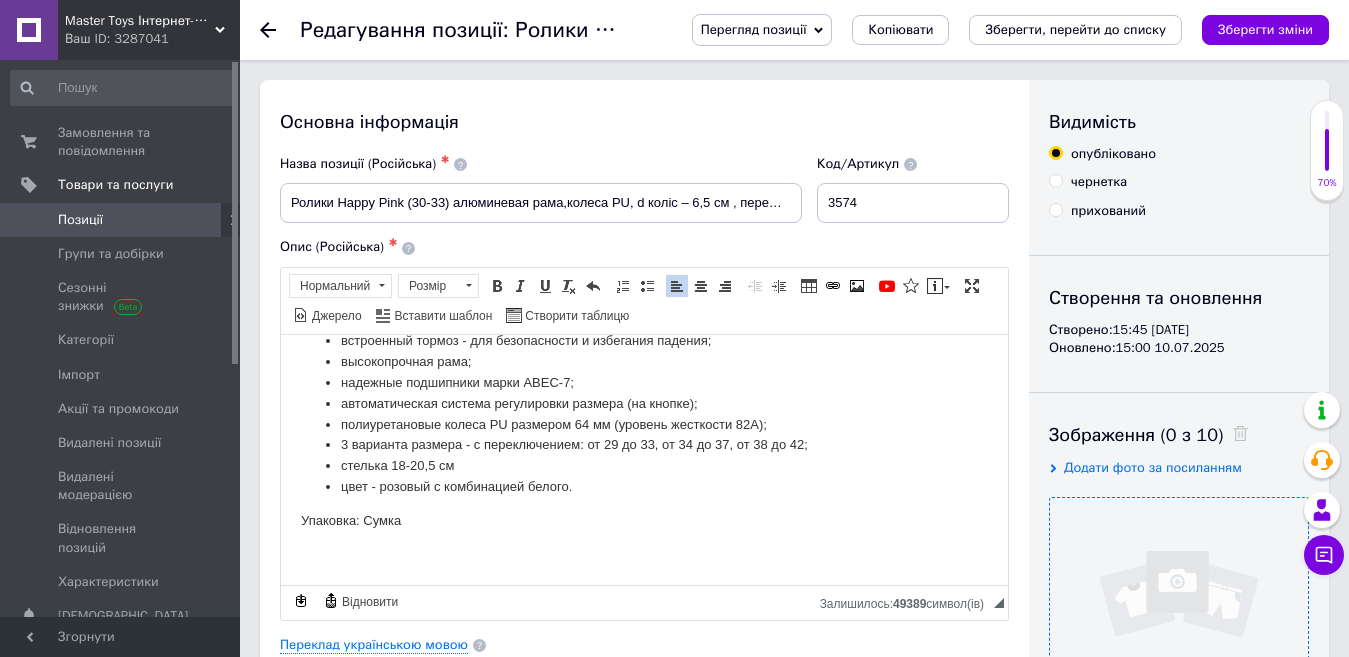 click at bounding box center (1179, 627) 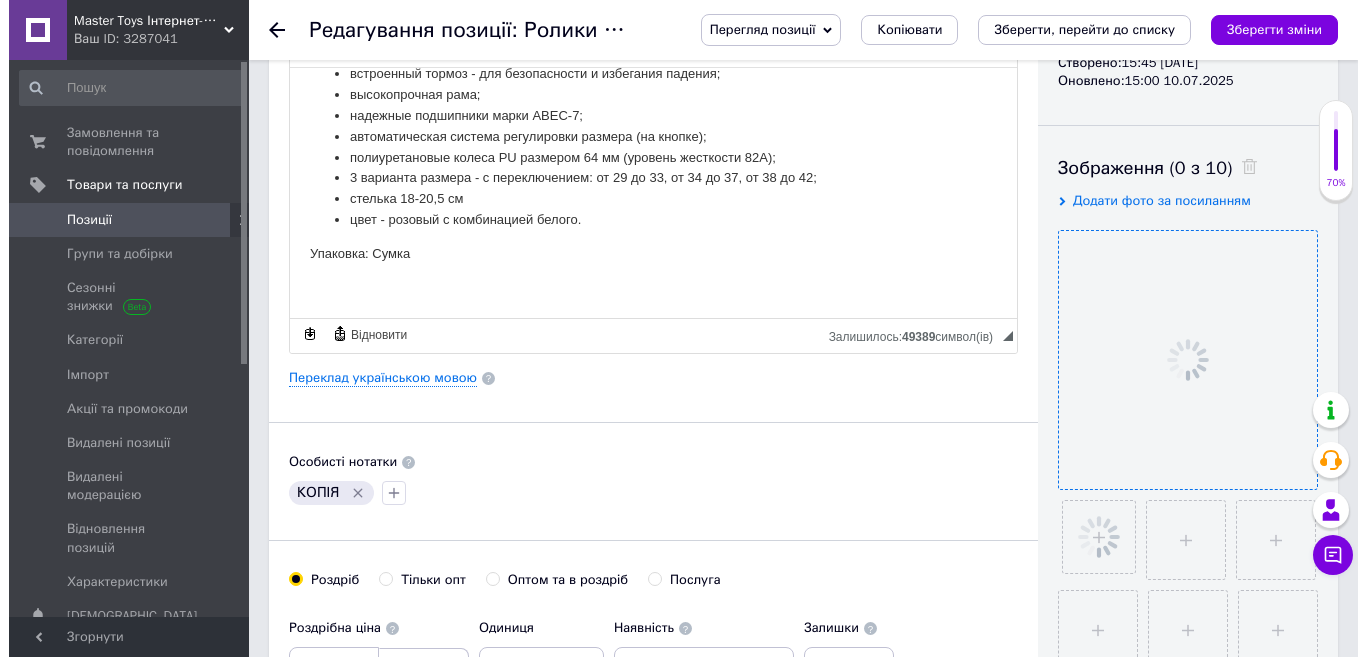 scroll, scrollTop: 280, scrollLeft: 0, axis: vertical 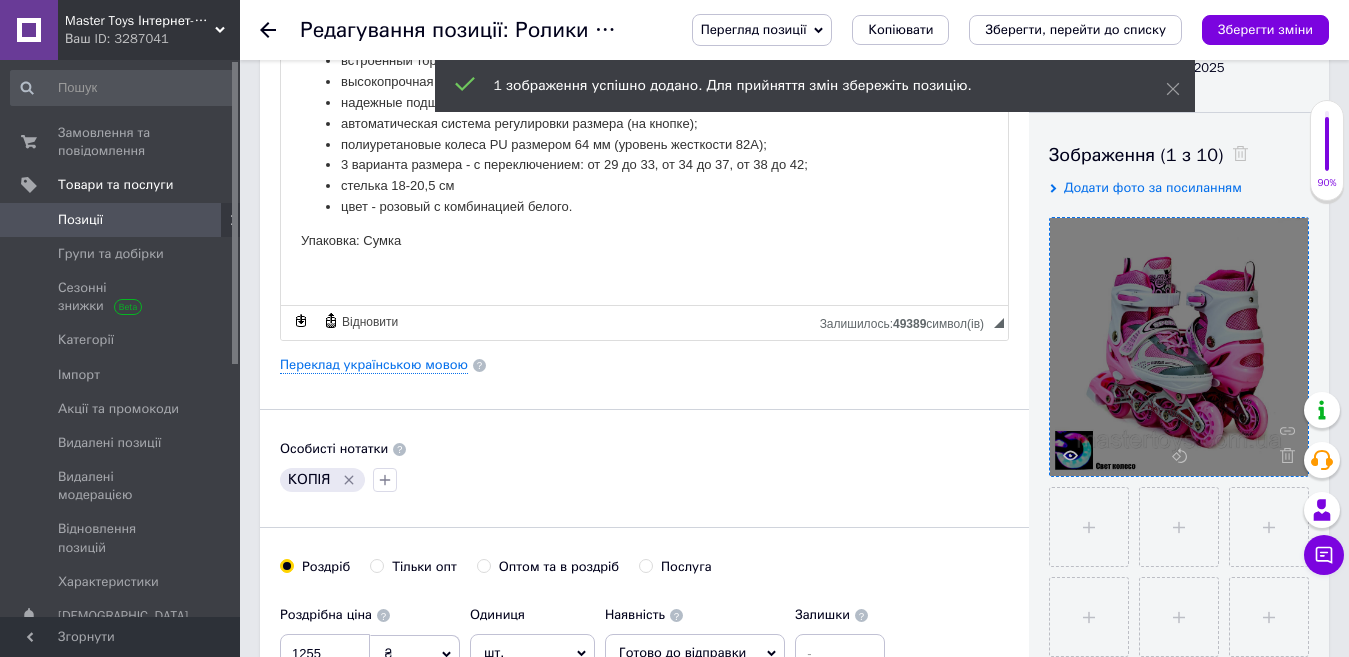 click 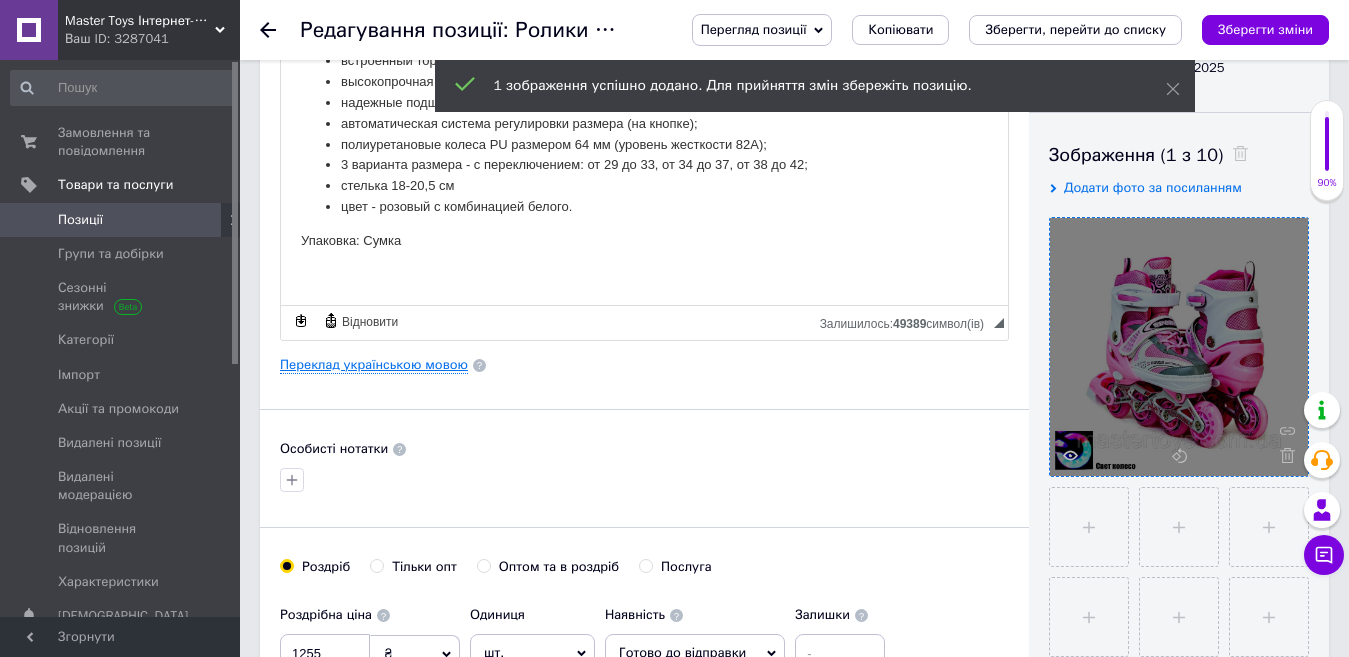 click on "Переклад українською мовою" at bounding box center [374, 365] 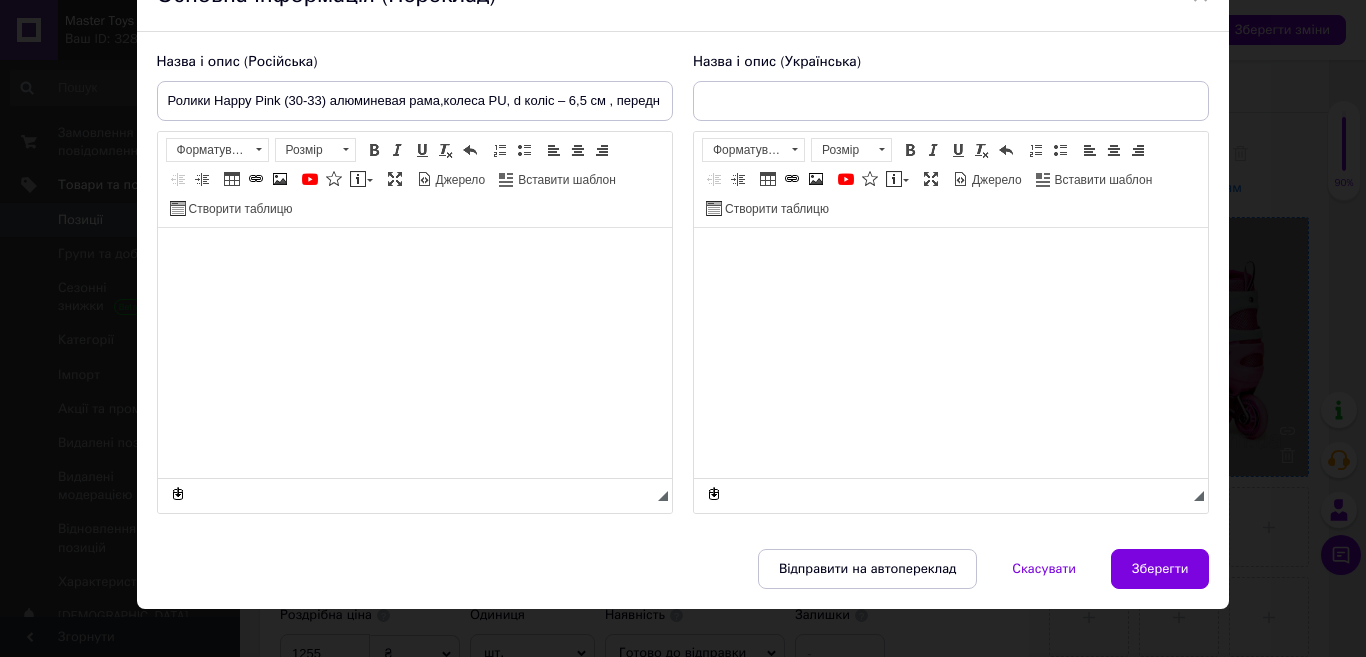 scroll, scrollTop: 0, scrollLeft: 0, axis: both 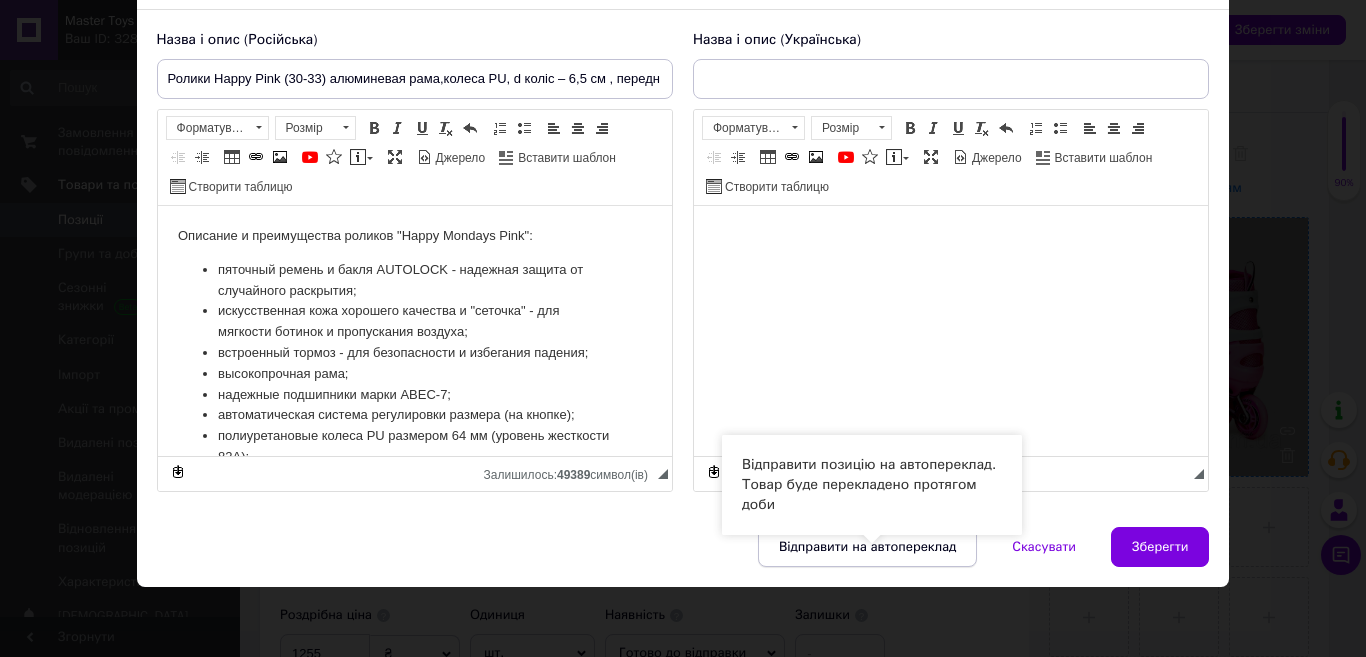 click on "Відправити на автопереклад" at bounding box center [867, 547] 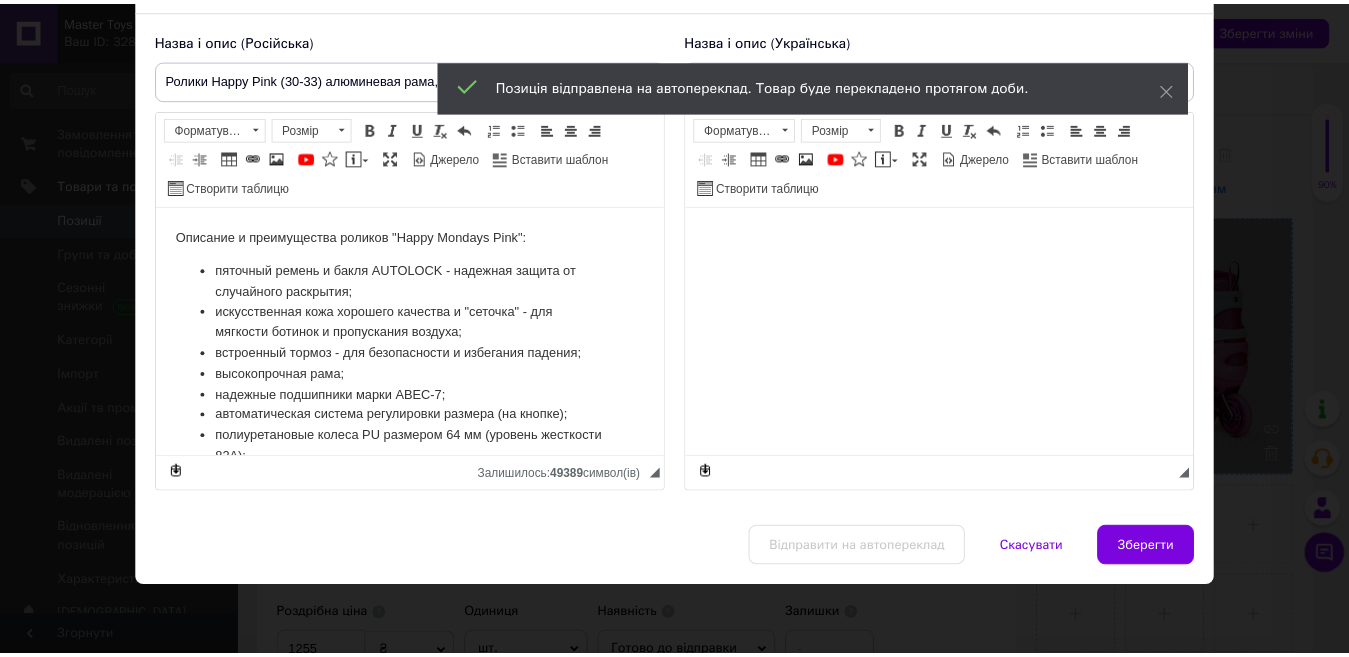 scroll, scrollTop: 0, scrollLeft: 0, axis: both 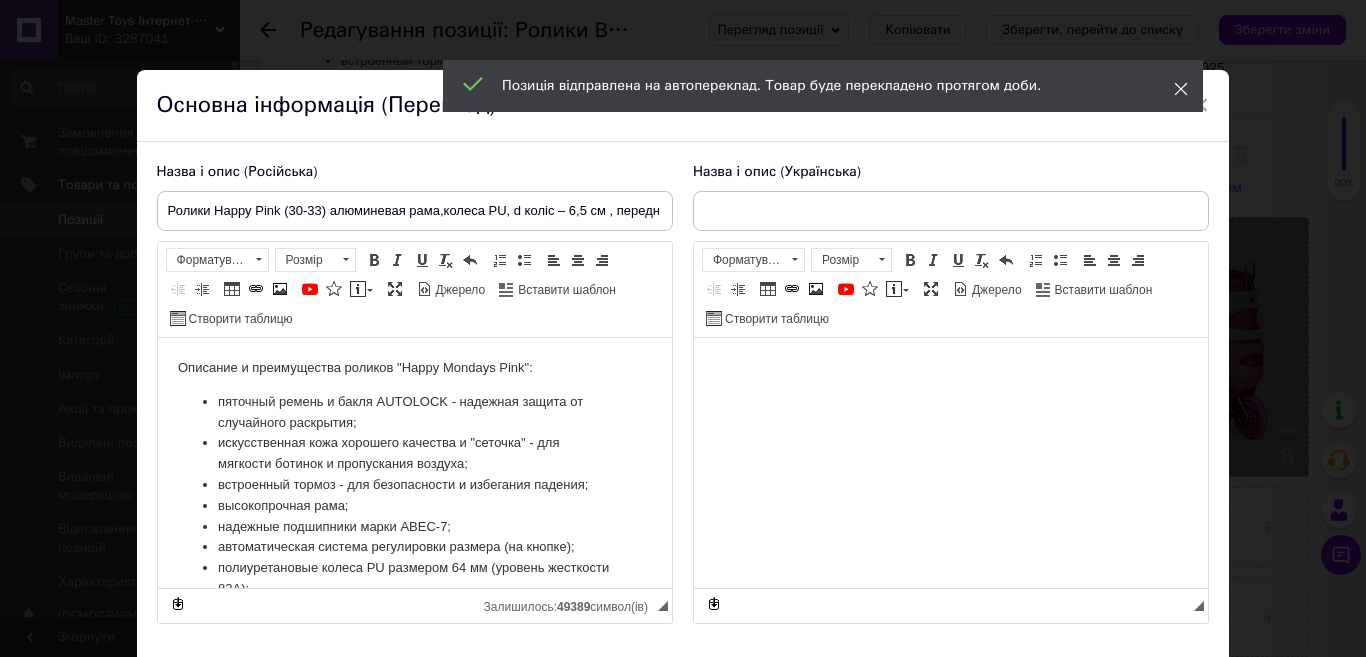 click 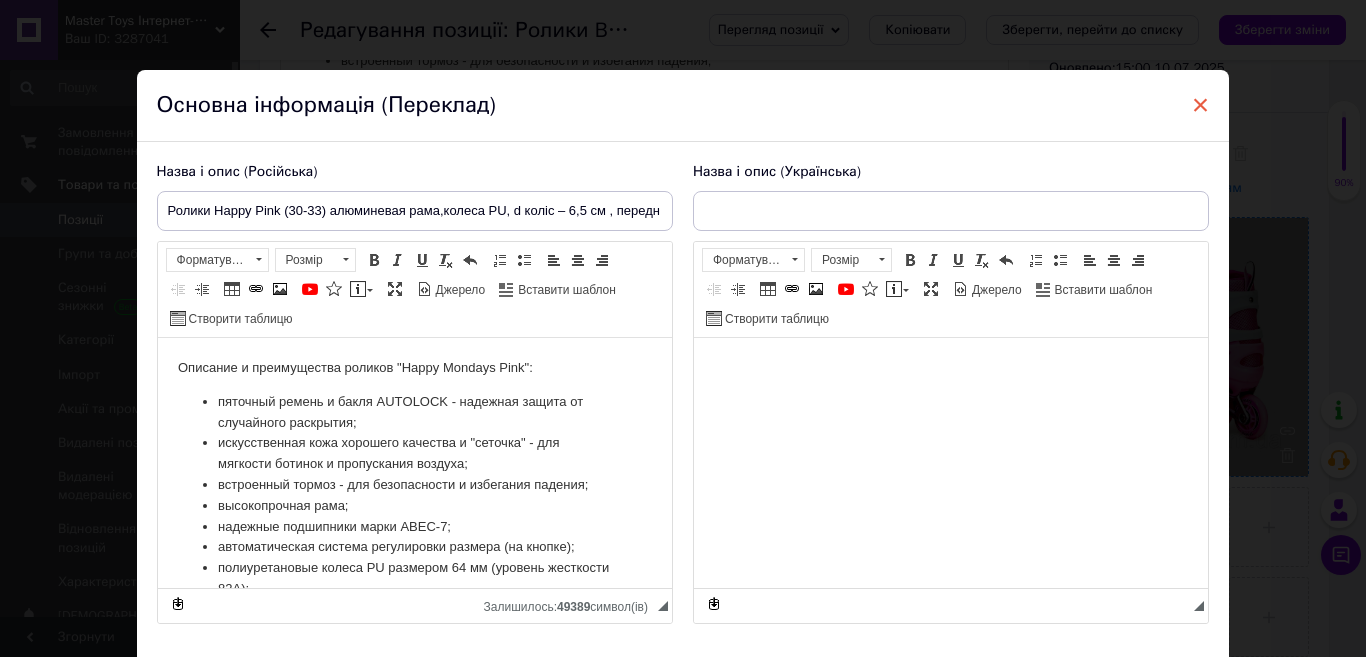 click on "×" at bounding box center [1201, 105] 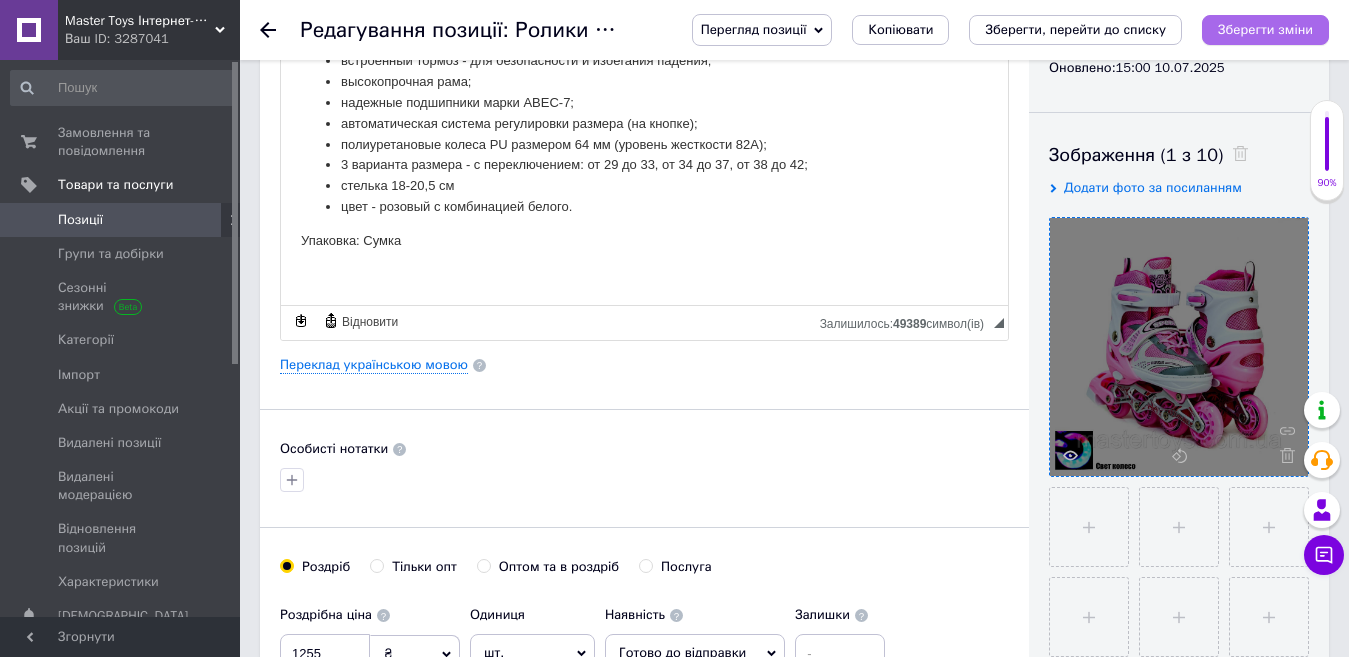 click on "Зберегти зміни" at bounding box center (1265, 30) 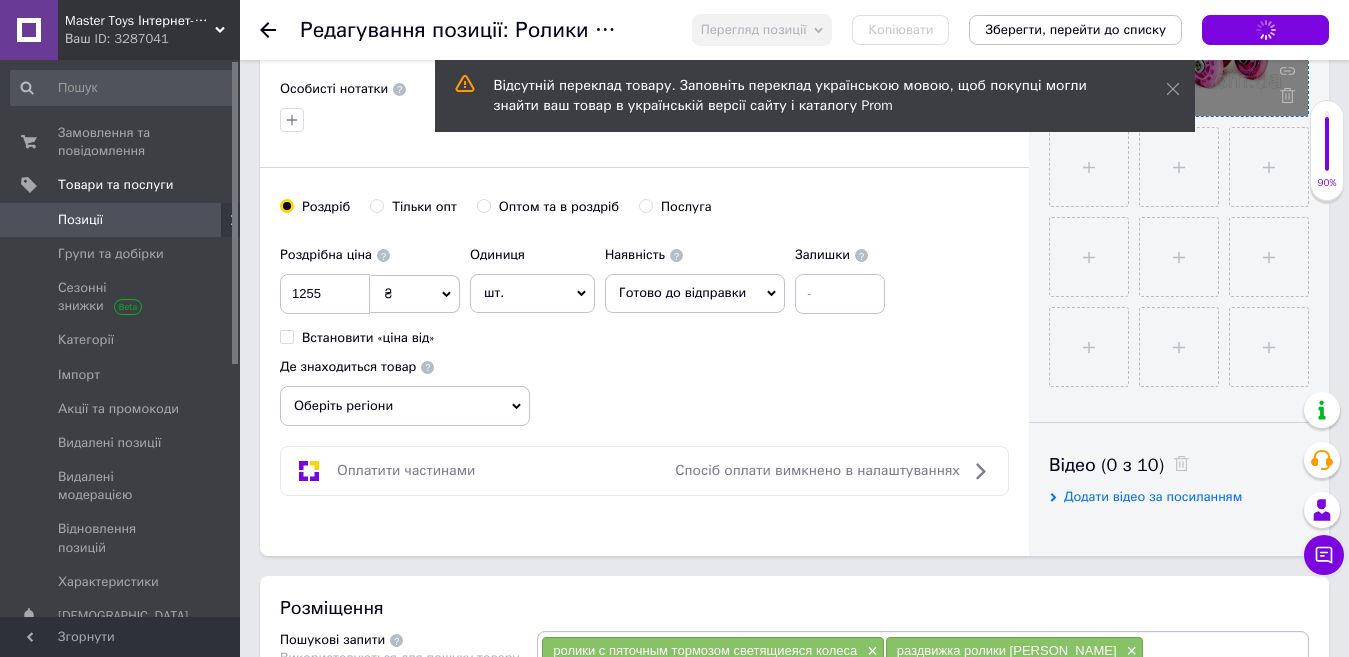 scroll, scrollTop: 703, scrollLeft: 0, axis: vertical 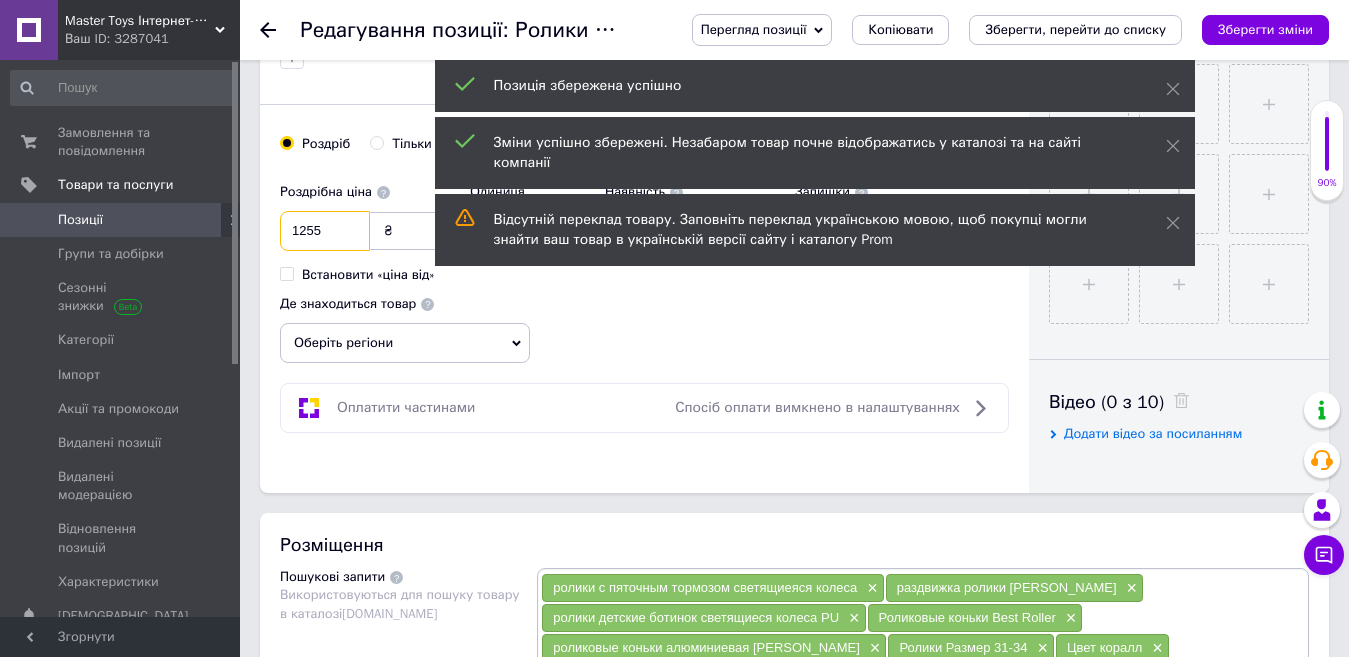 drag, startPoint x: 292, startPoint y: 231, endPoint x: 394, endPoint y: 252, distance: 104.13933 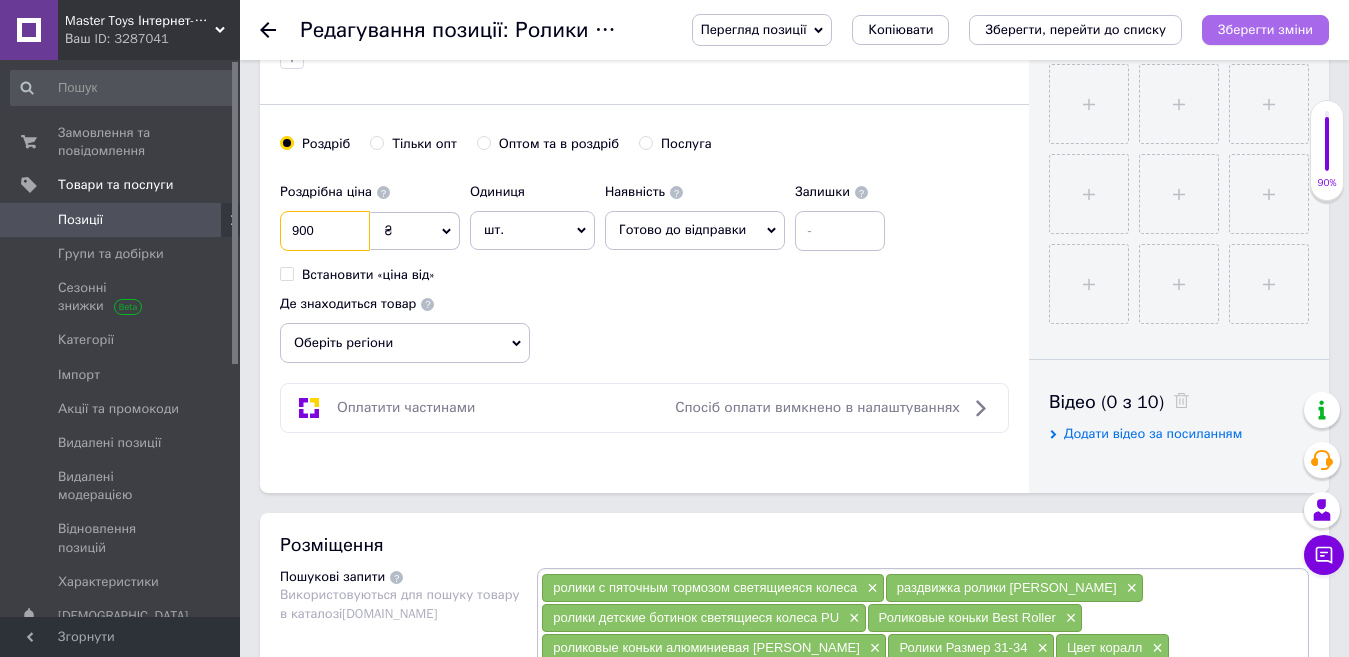 type on "900" 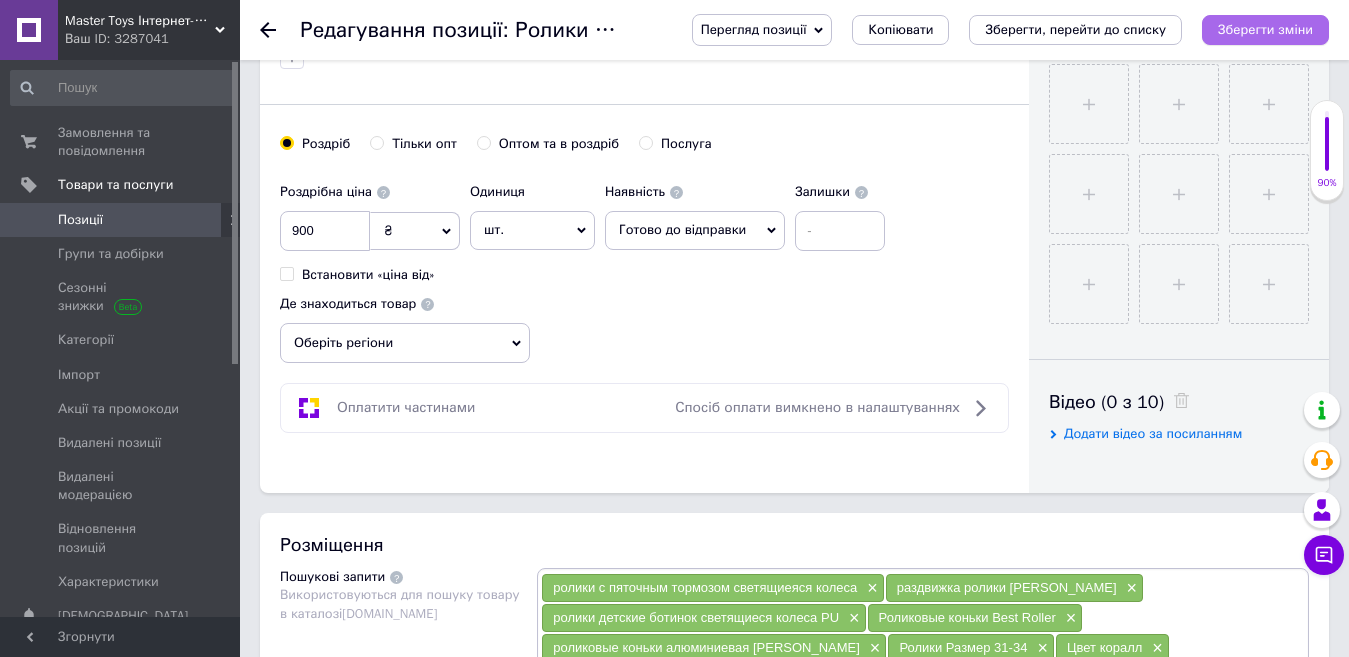 click on "Зберегти зміни" at bounding box center (1265, 29) 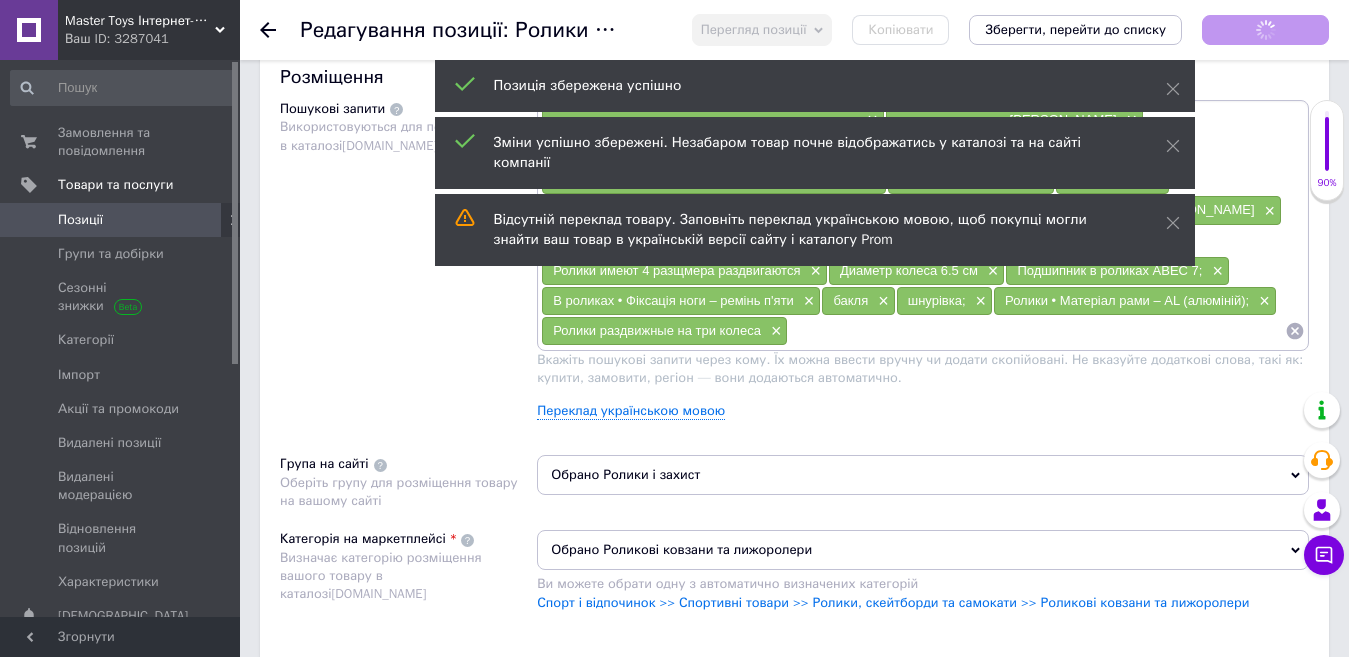 scroll, scrollTop: 1503, scrollLeft: 0, axis: vertical 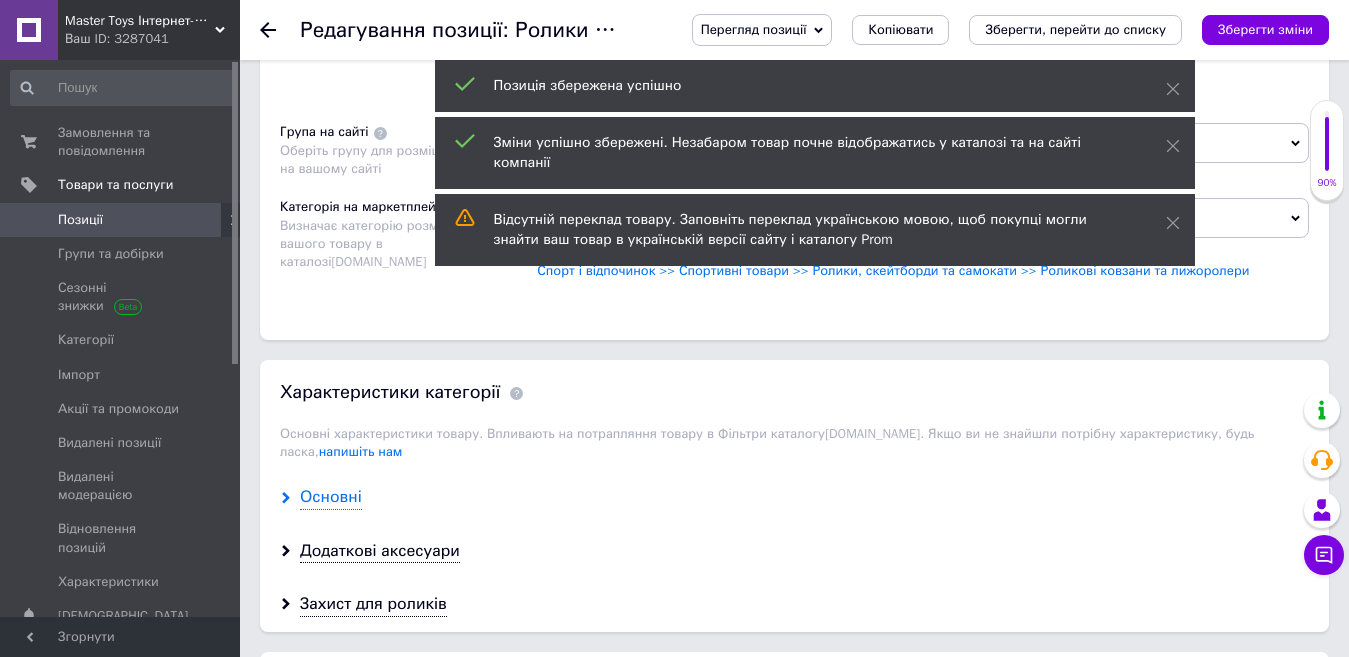 click 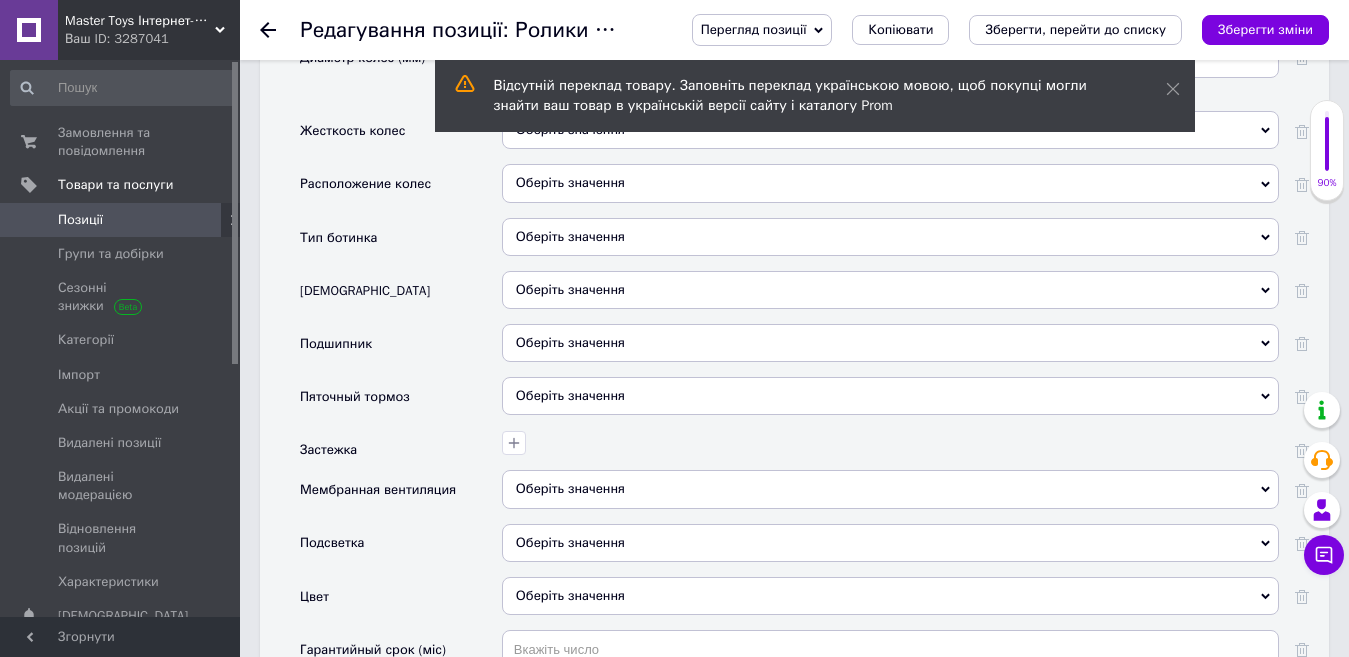 scroll, scrollTop: 2669, scrollLeft: 0, axis: vertical 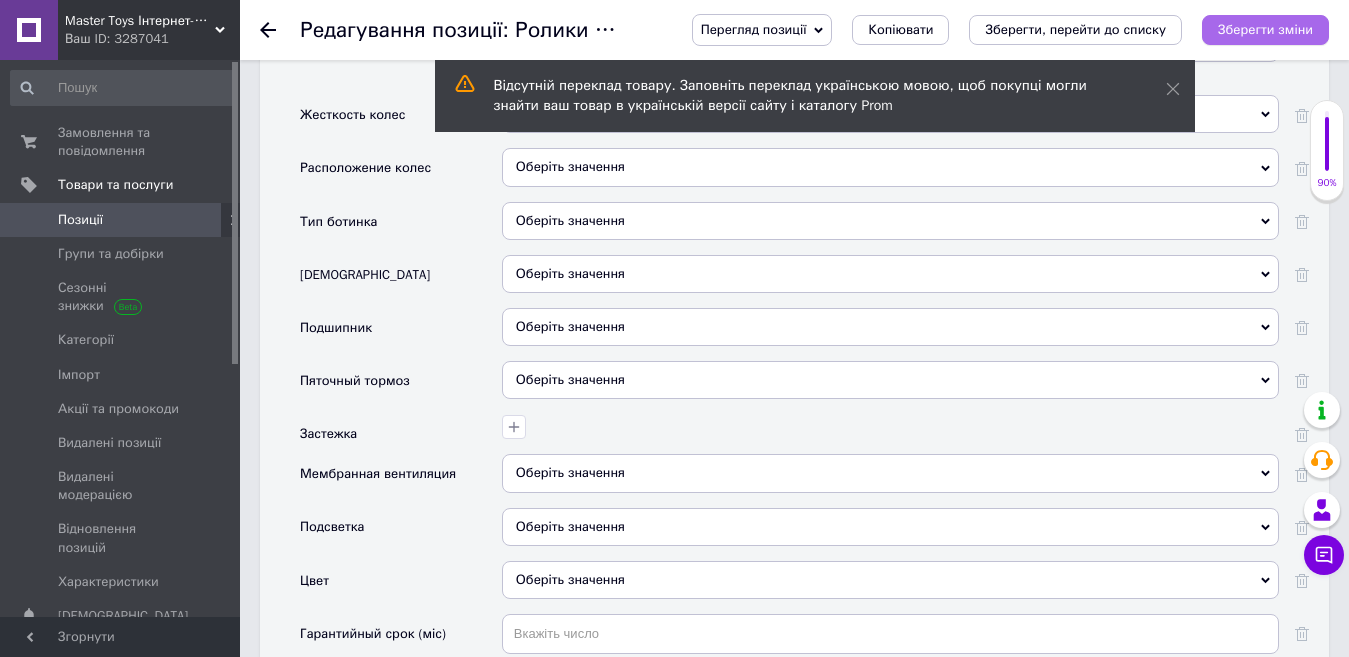 click on "Зберегти зміни" at bounding box center (1265, 30) 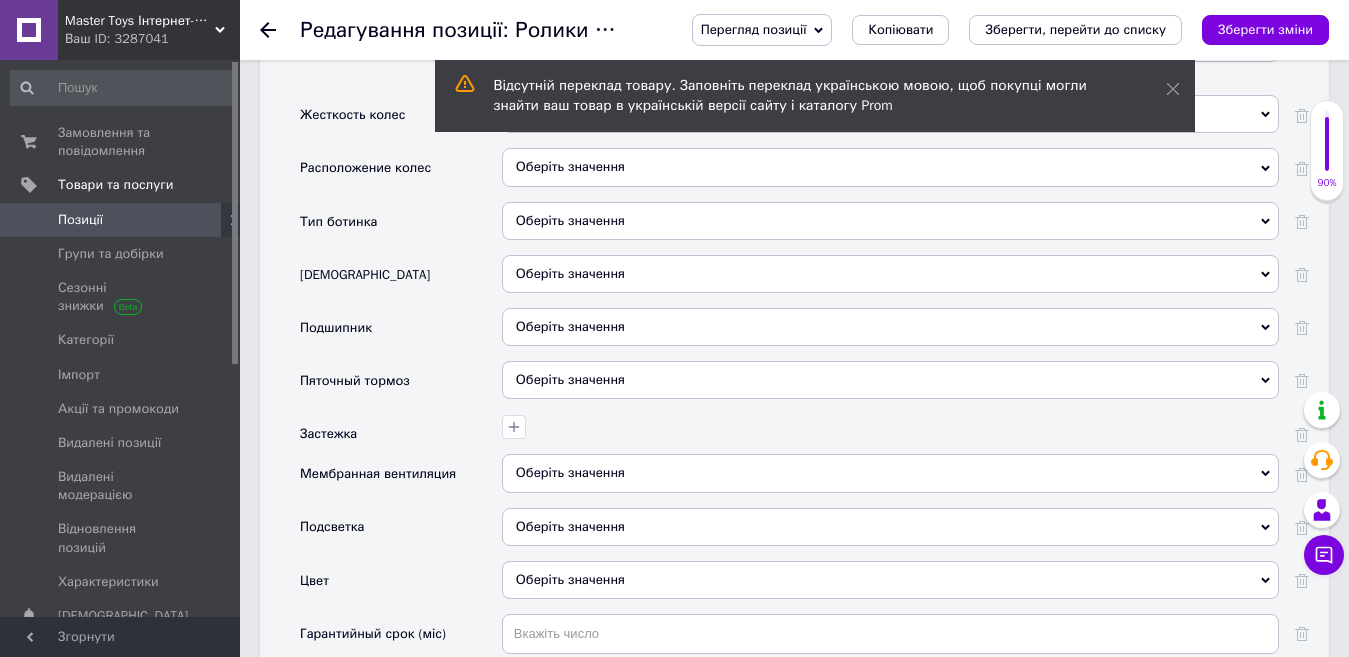 click 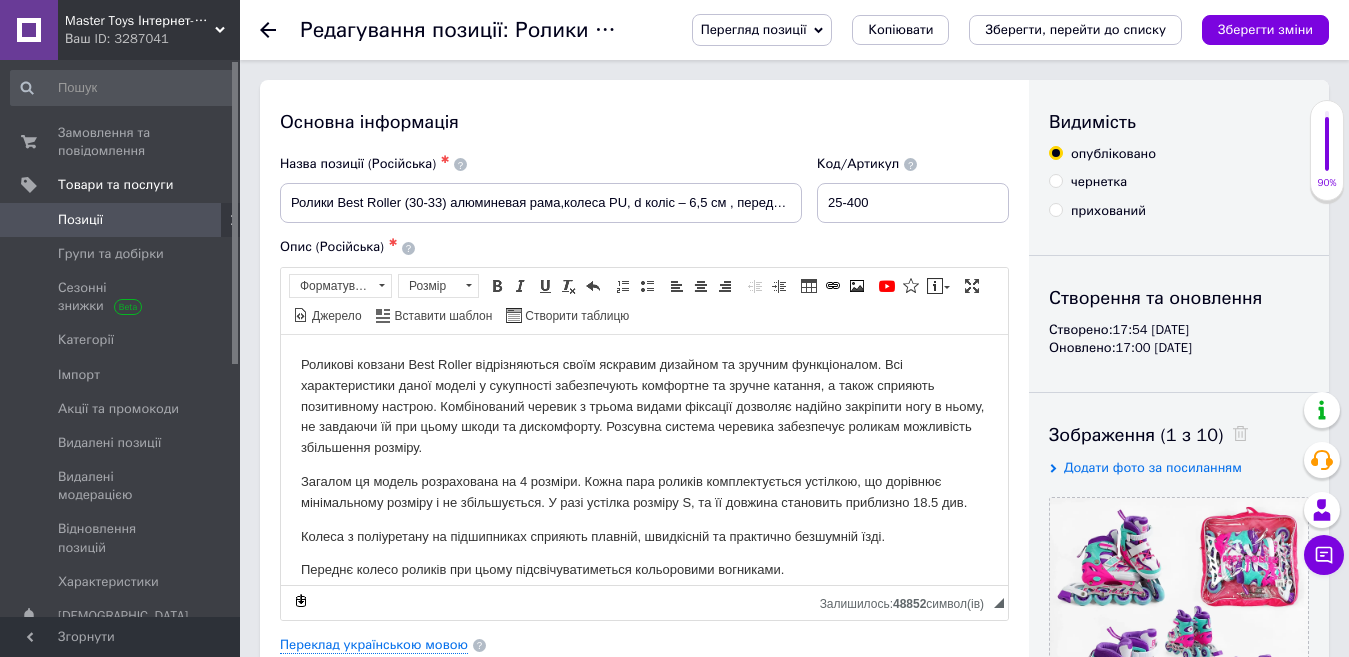 scroll, scrollTop: 0, scrollLeft: 0, axis: both 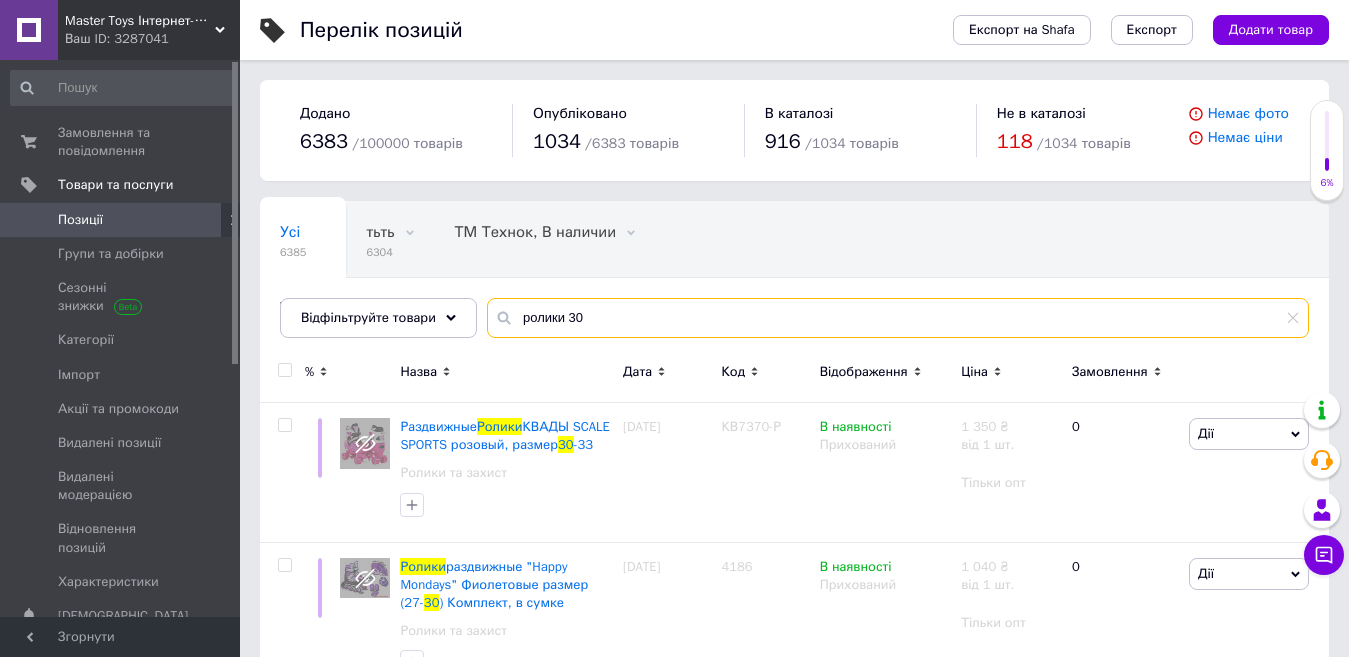 click on "ролики 30" at bounding box center [898, 318] 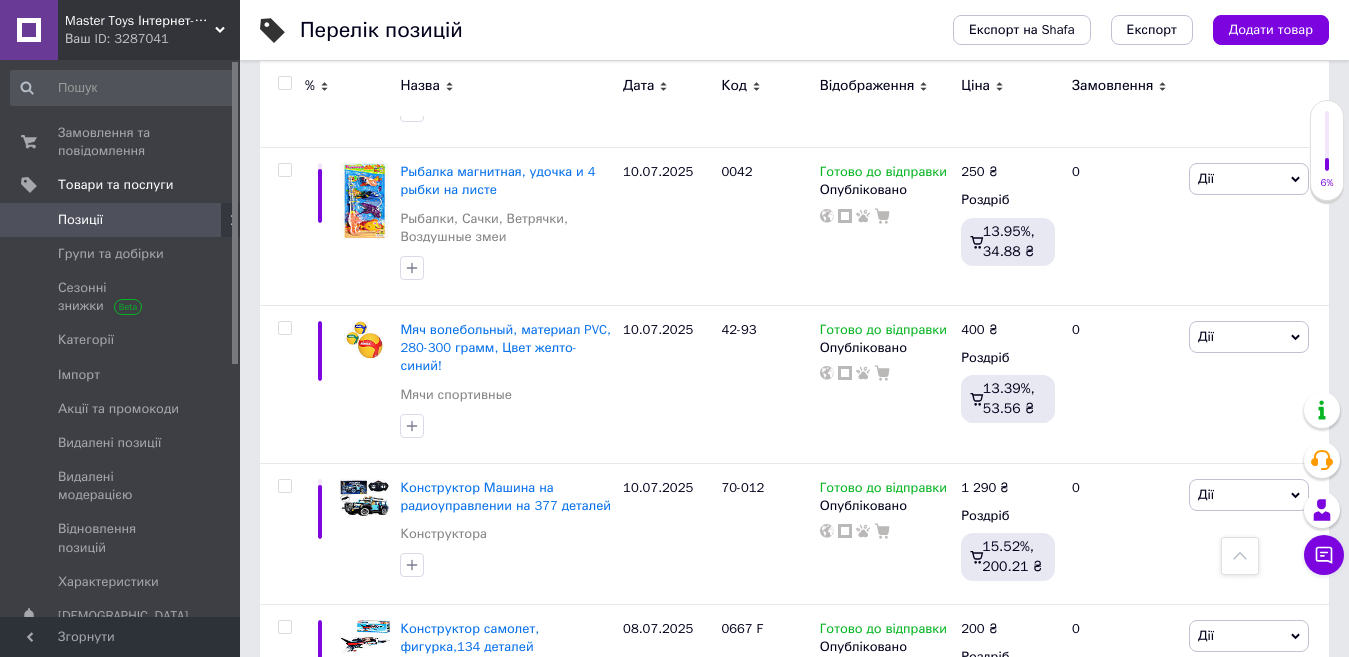 scroll, scrollTop: 1733, scrollLeft: 0, axis: vertical 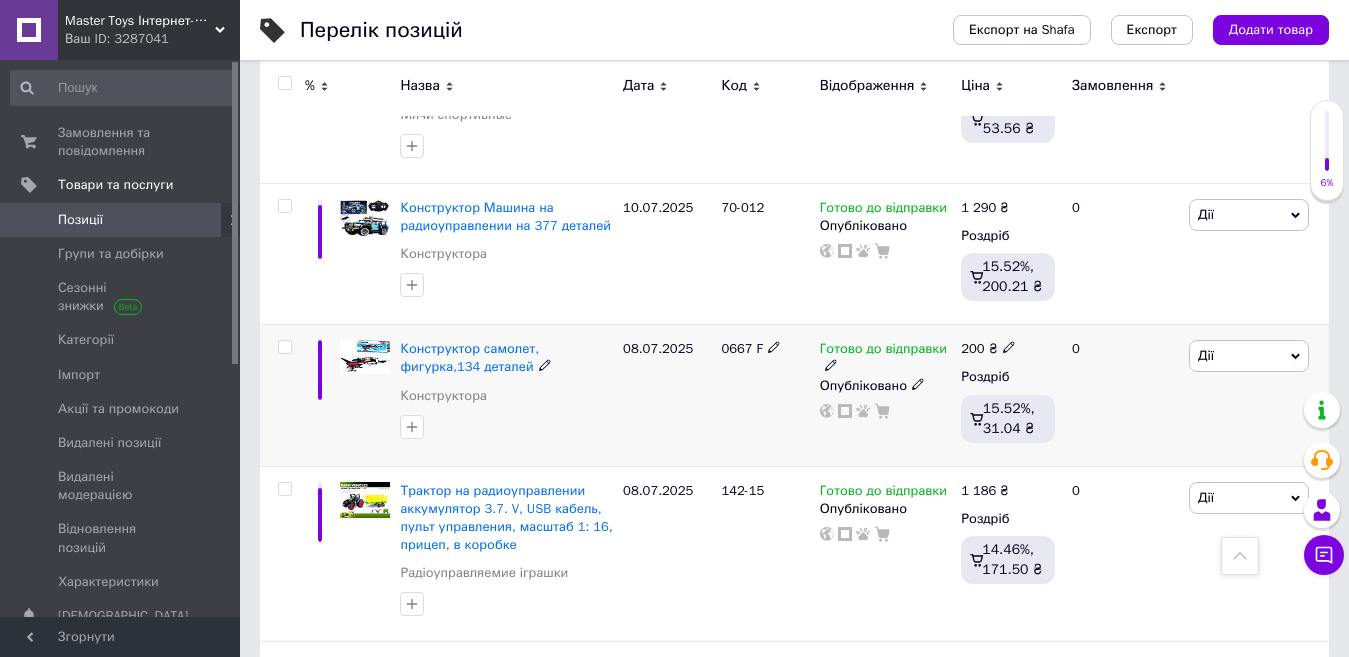 type 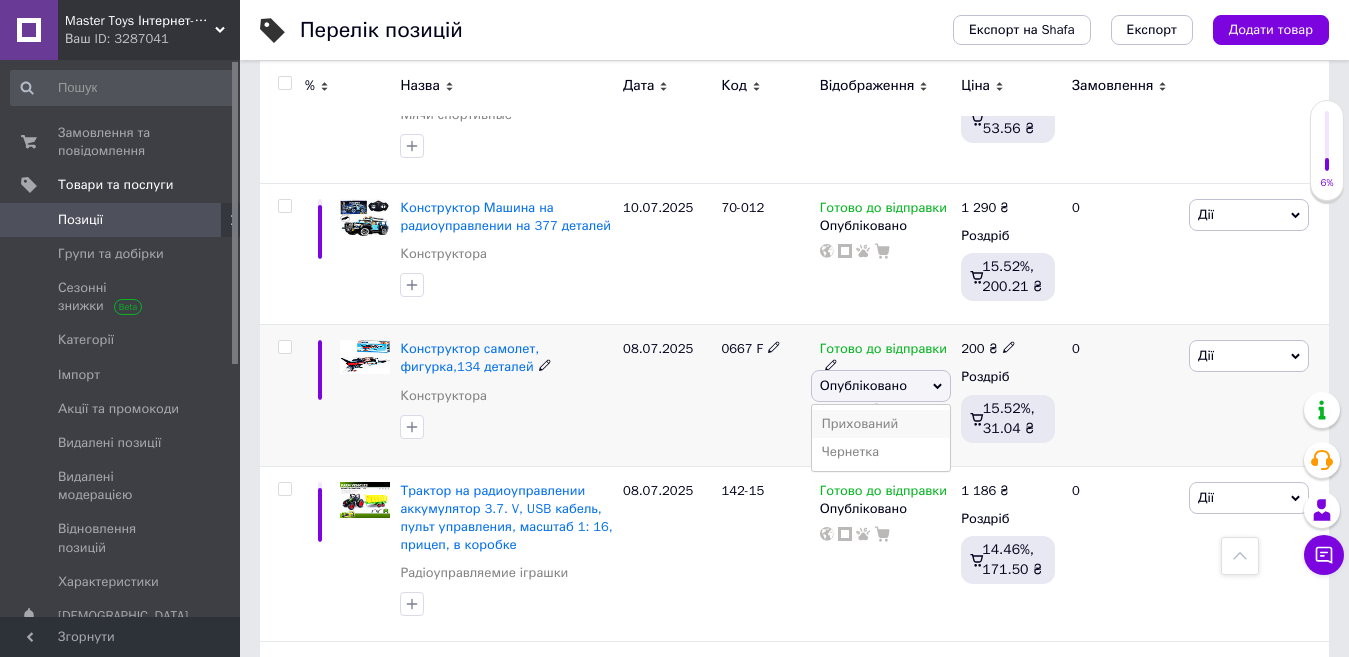 click on "Прихований" at bounding box center (881, 424) 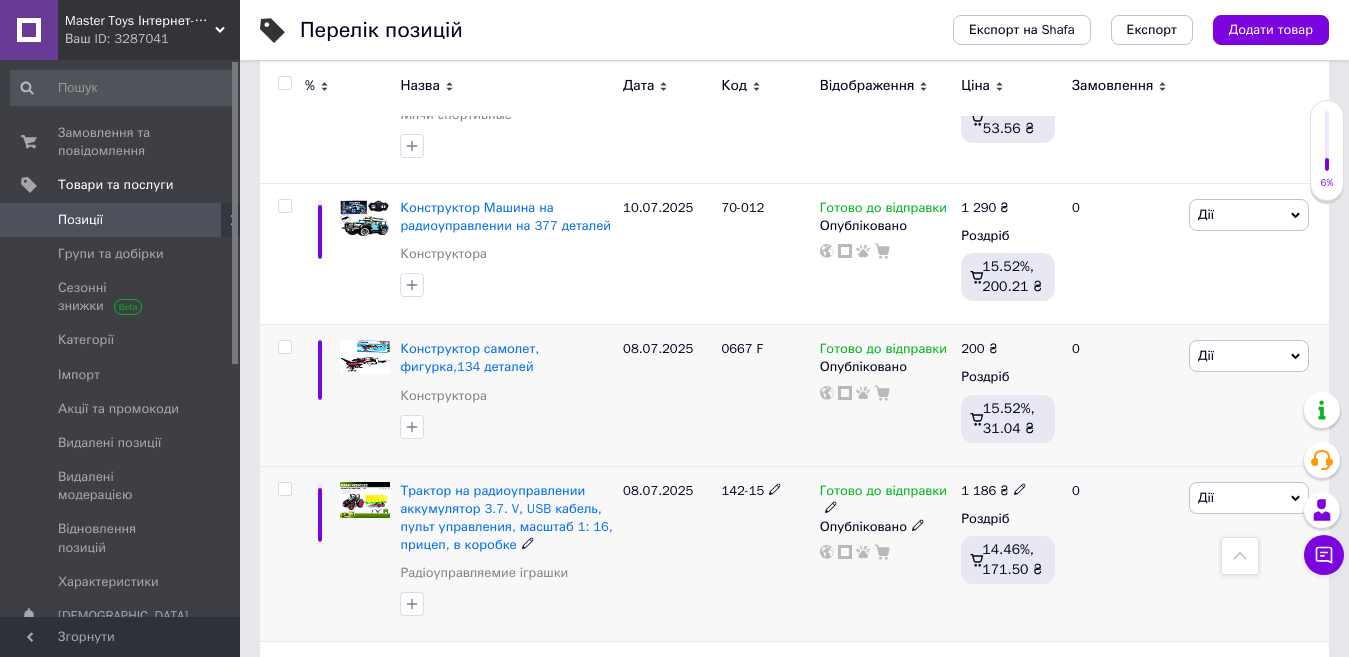 click on "142-15" at bounding box center [765, 554] 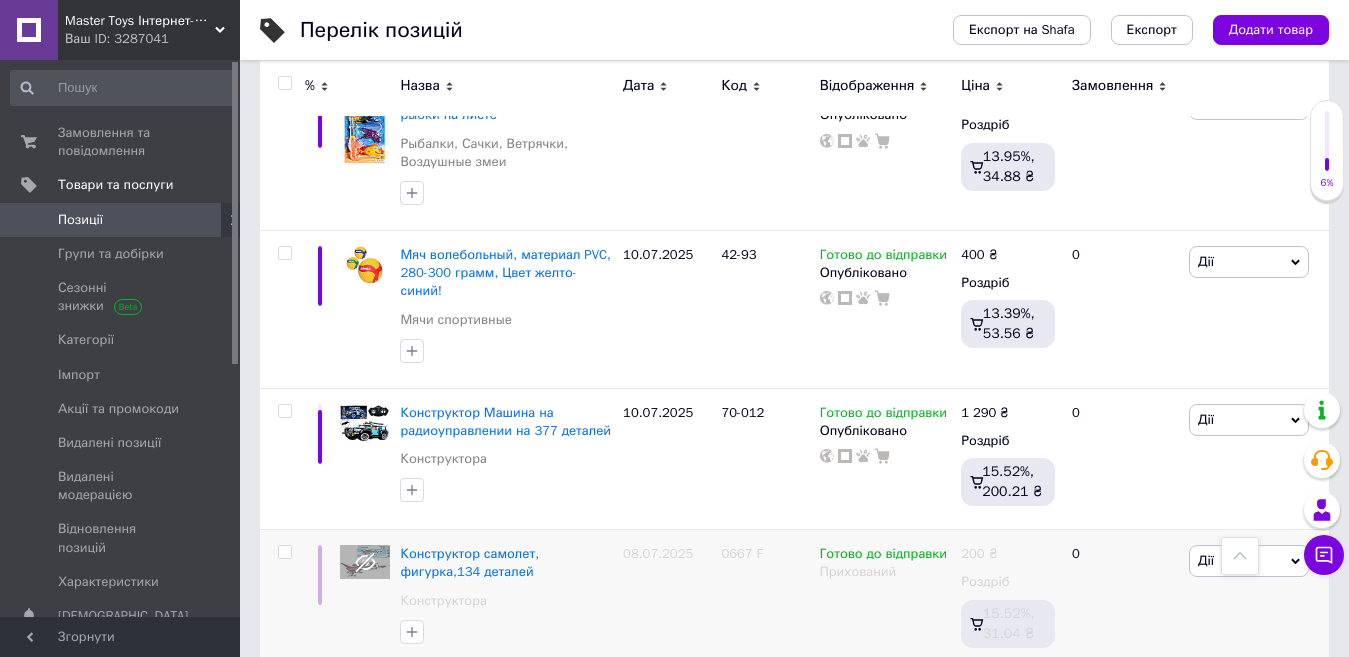 scroll, scrollTop: 1473, scrollLeft: 0, axis: vertical 